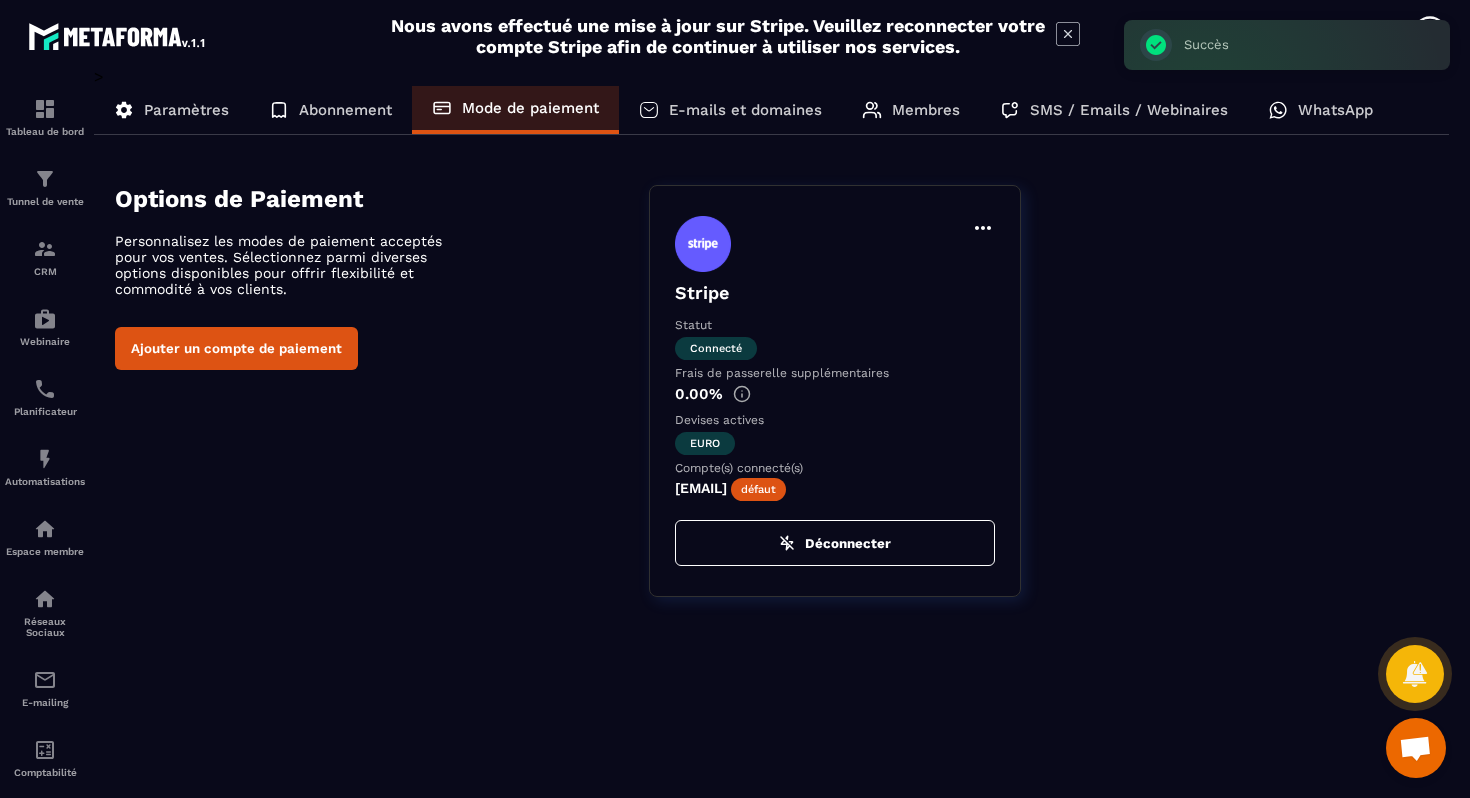 scroll, scrollTop: 0, scrollLeft: 0, axis: both 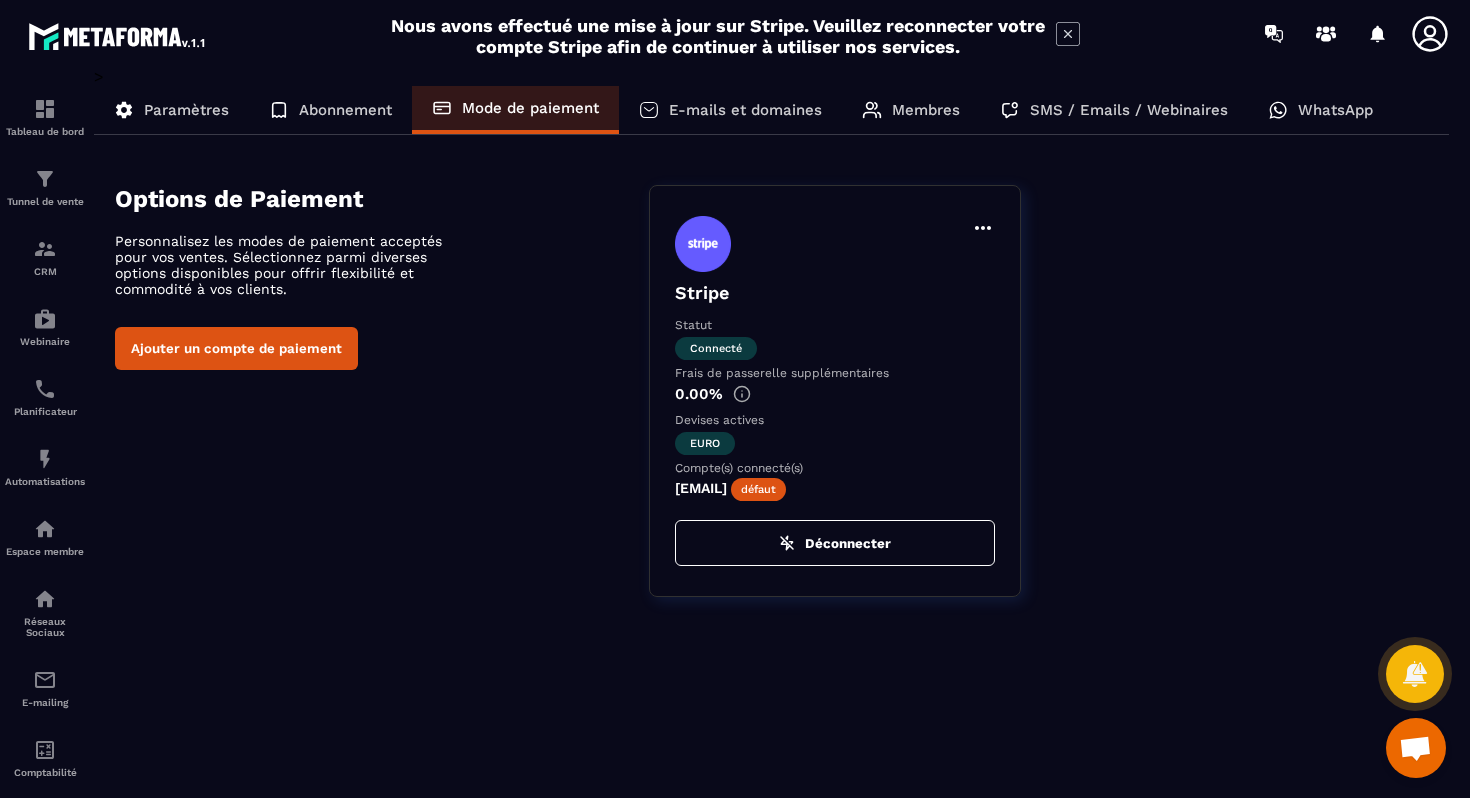 click on "E-mails et domaines" at bounding box center (745, 110) 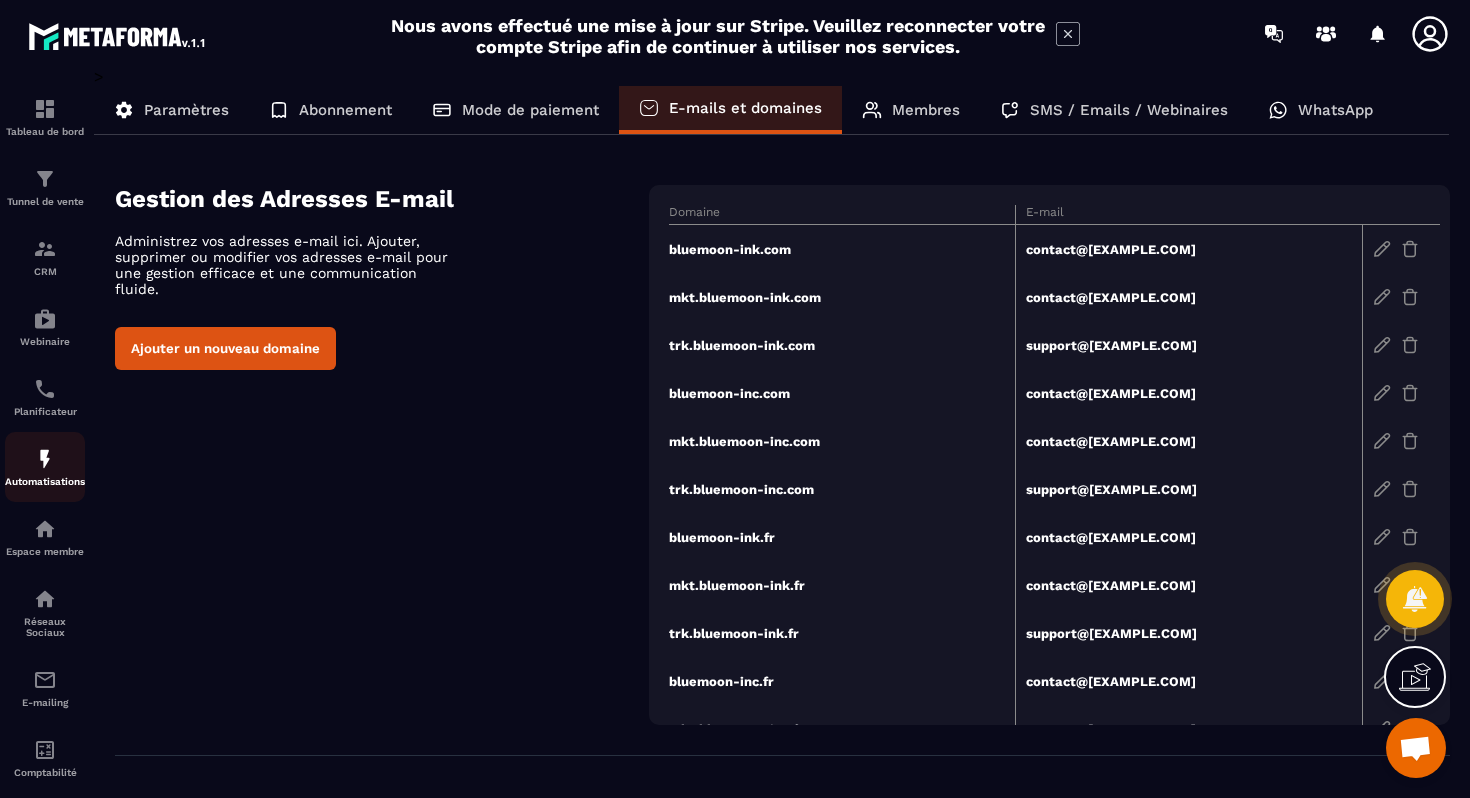 click at bounding box center (45, 459) 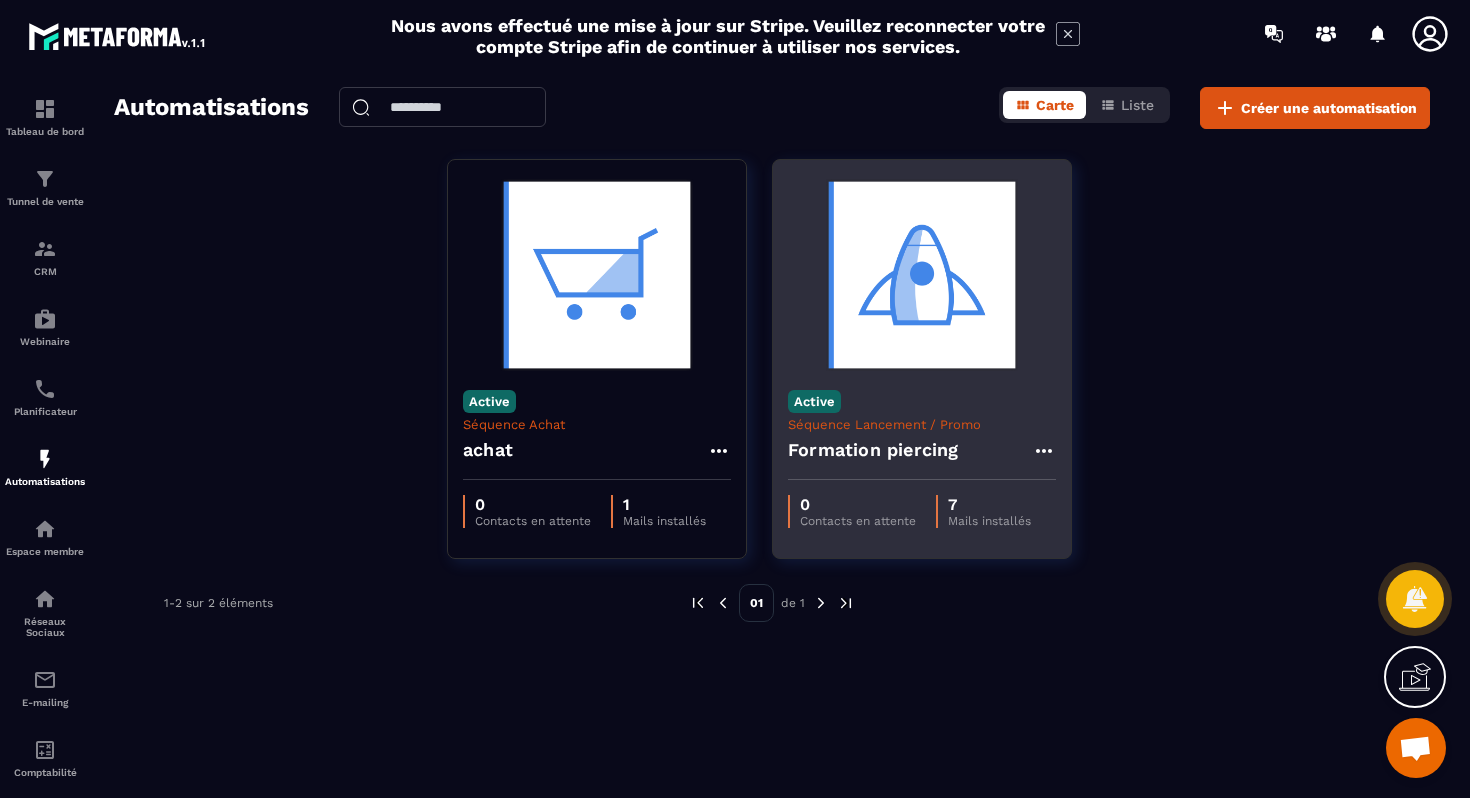 click 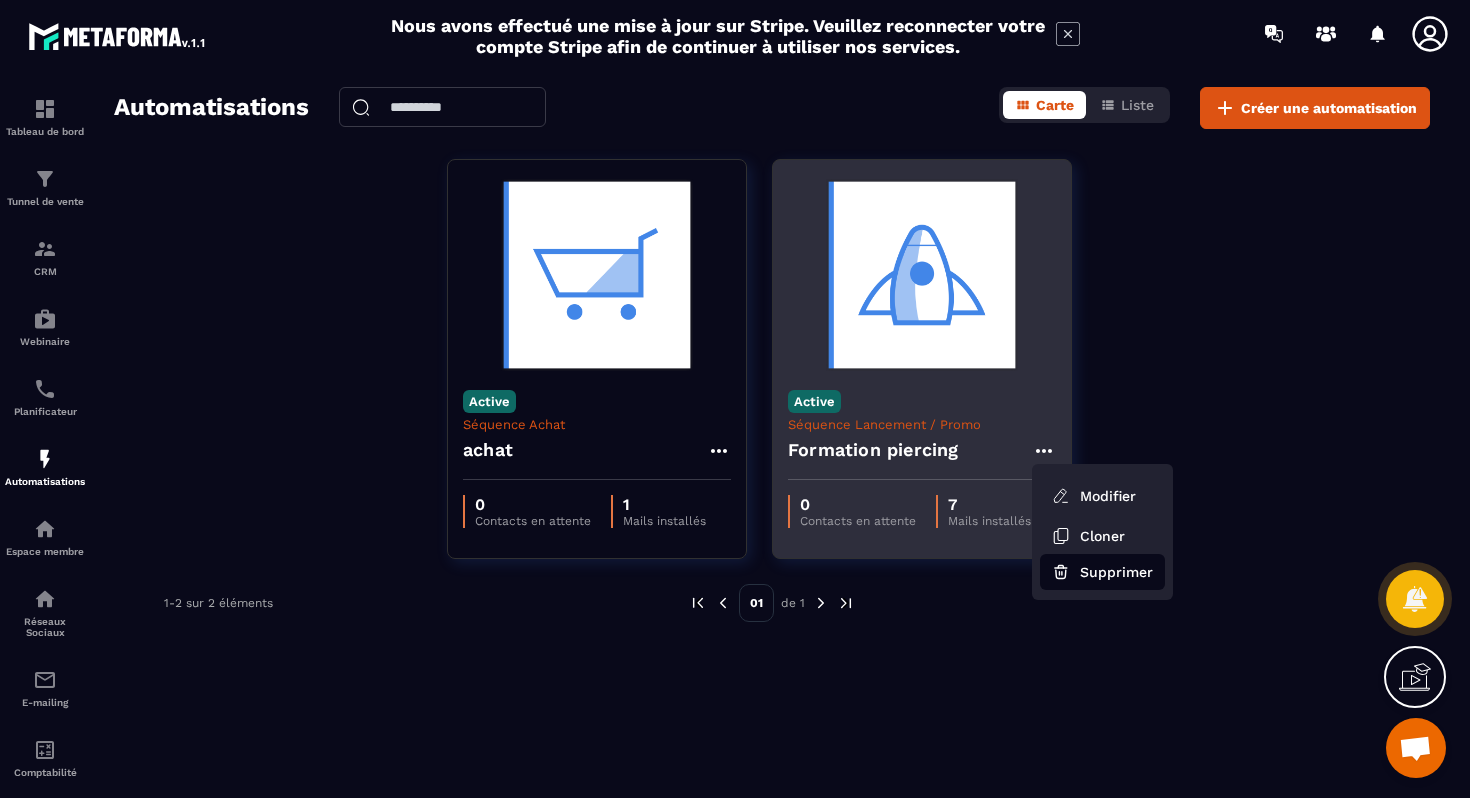 click on "Supprimer" at bounding box center [1102, 572] 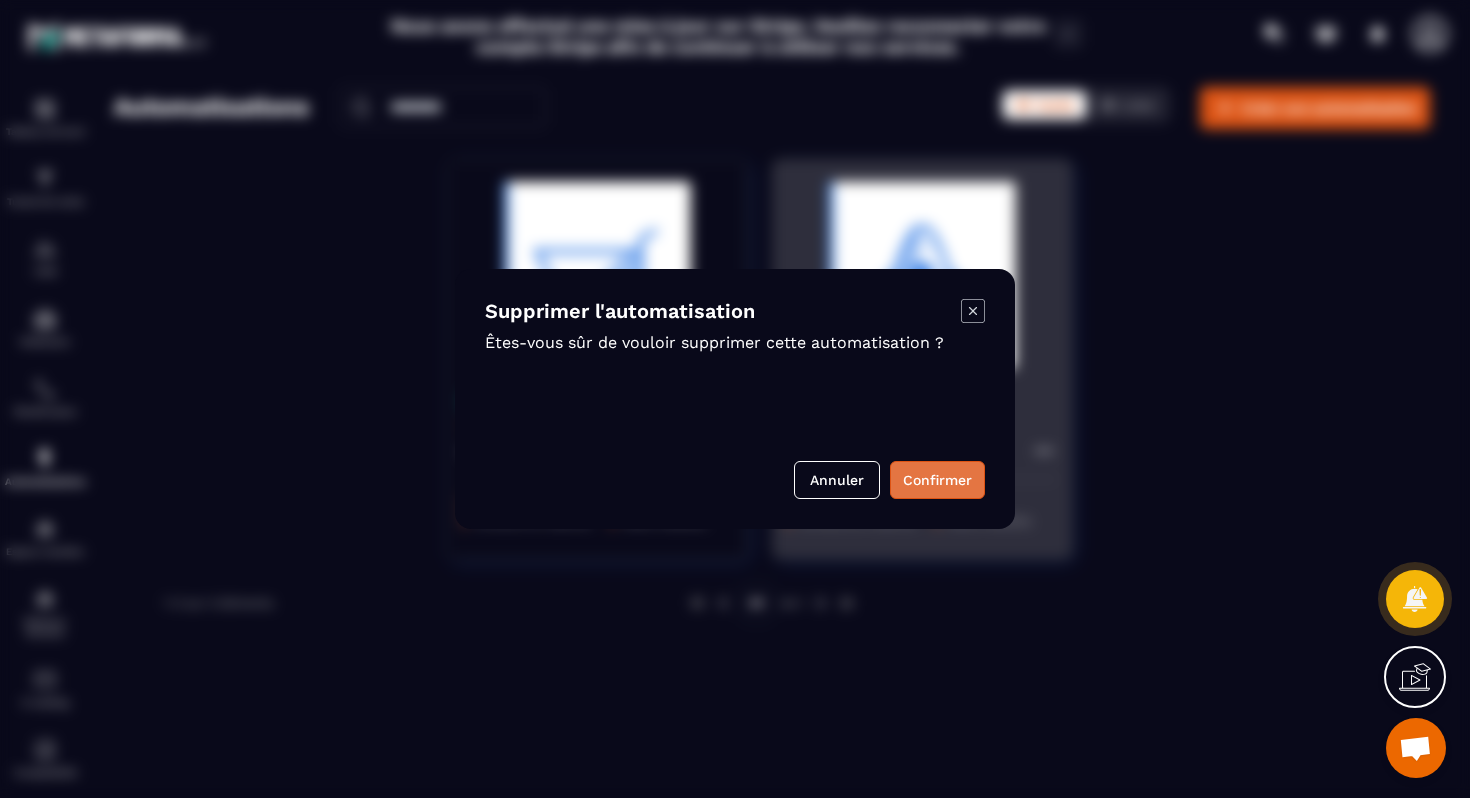 click on "Confirmer" at bounding box center [937, 480] 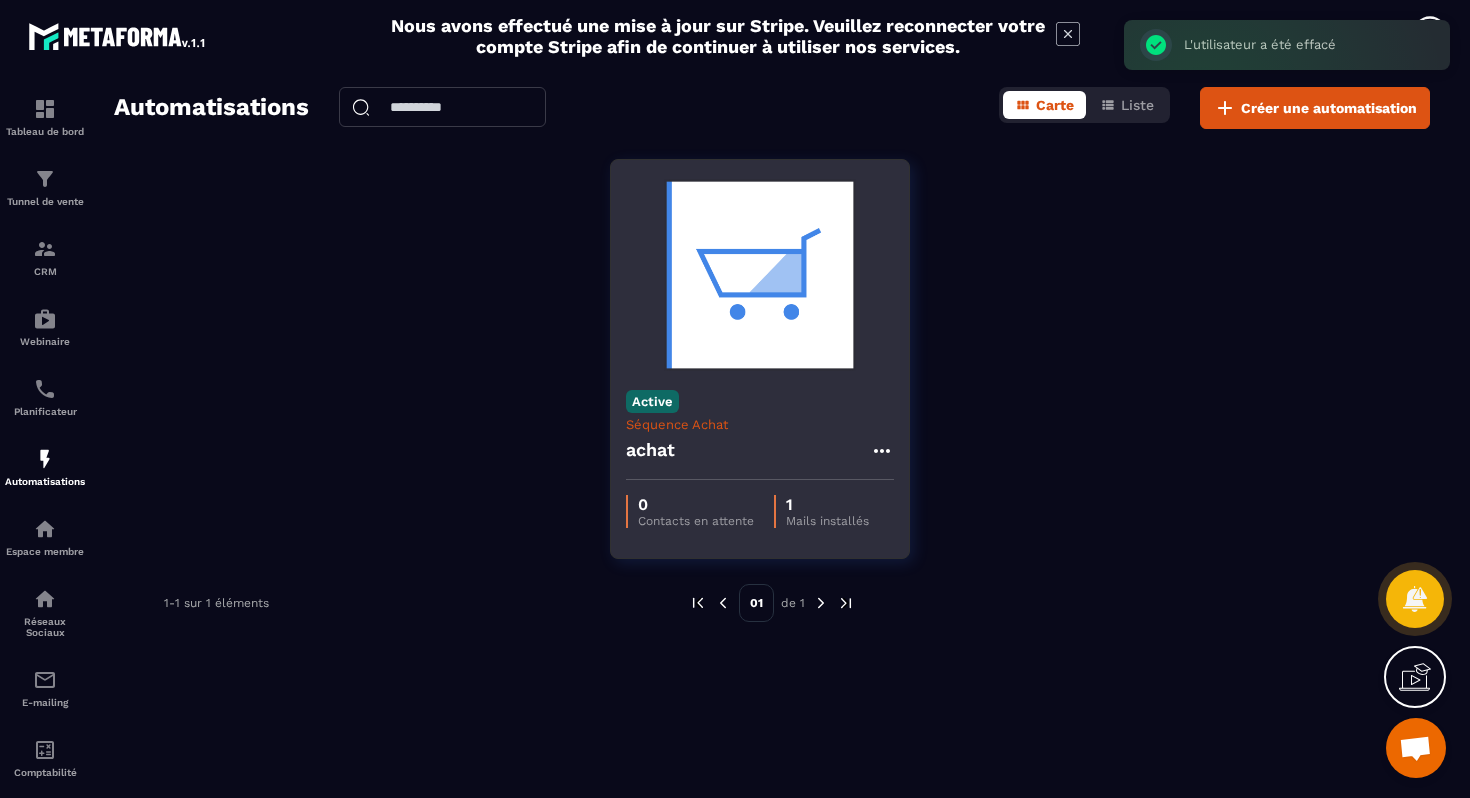 click 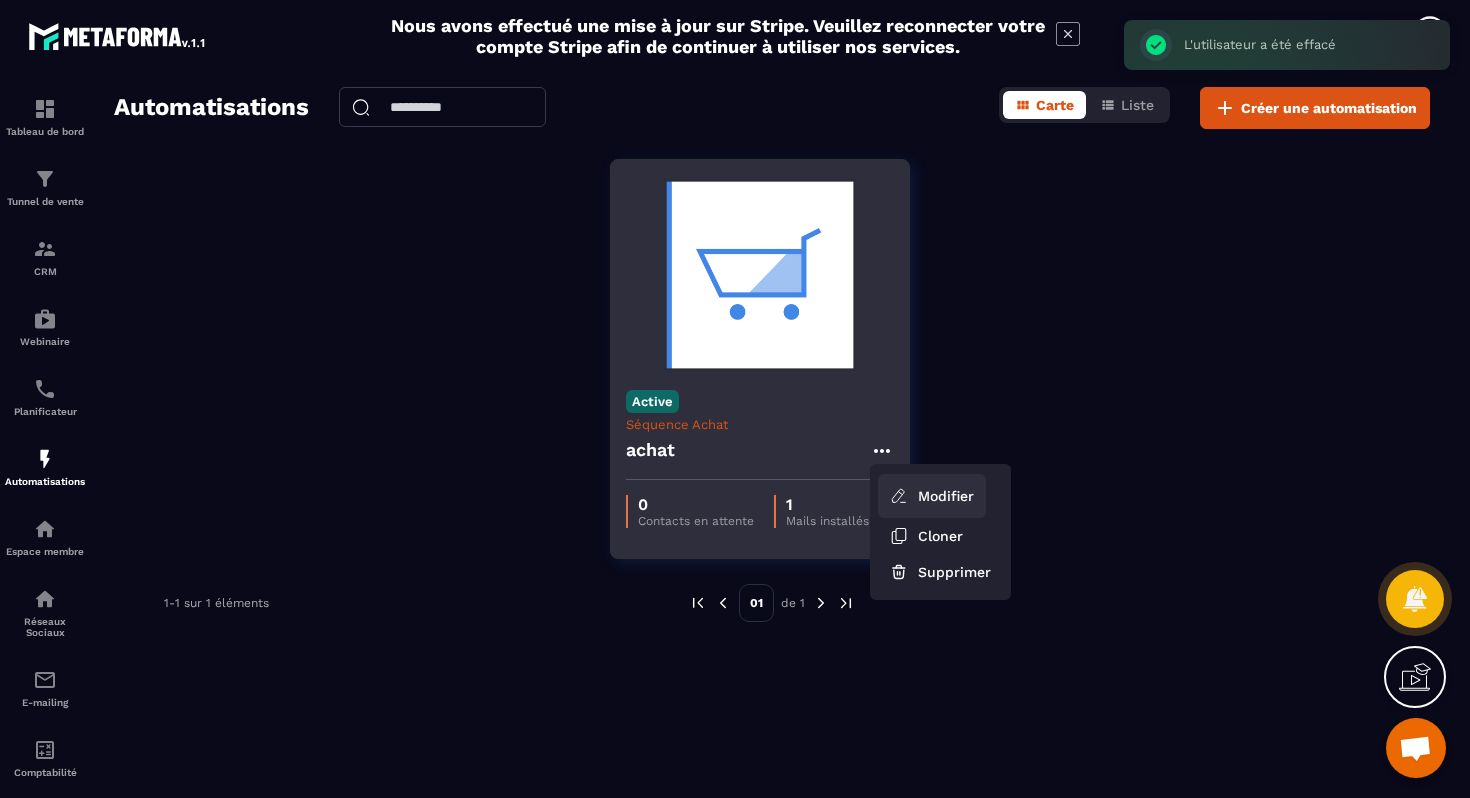click 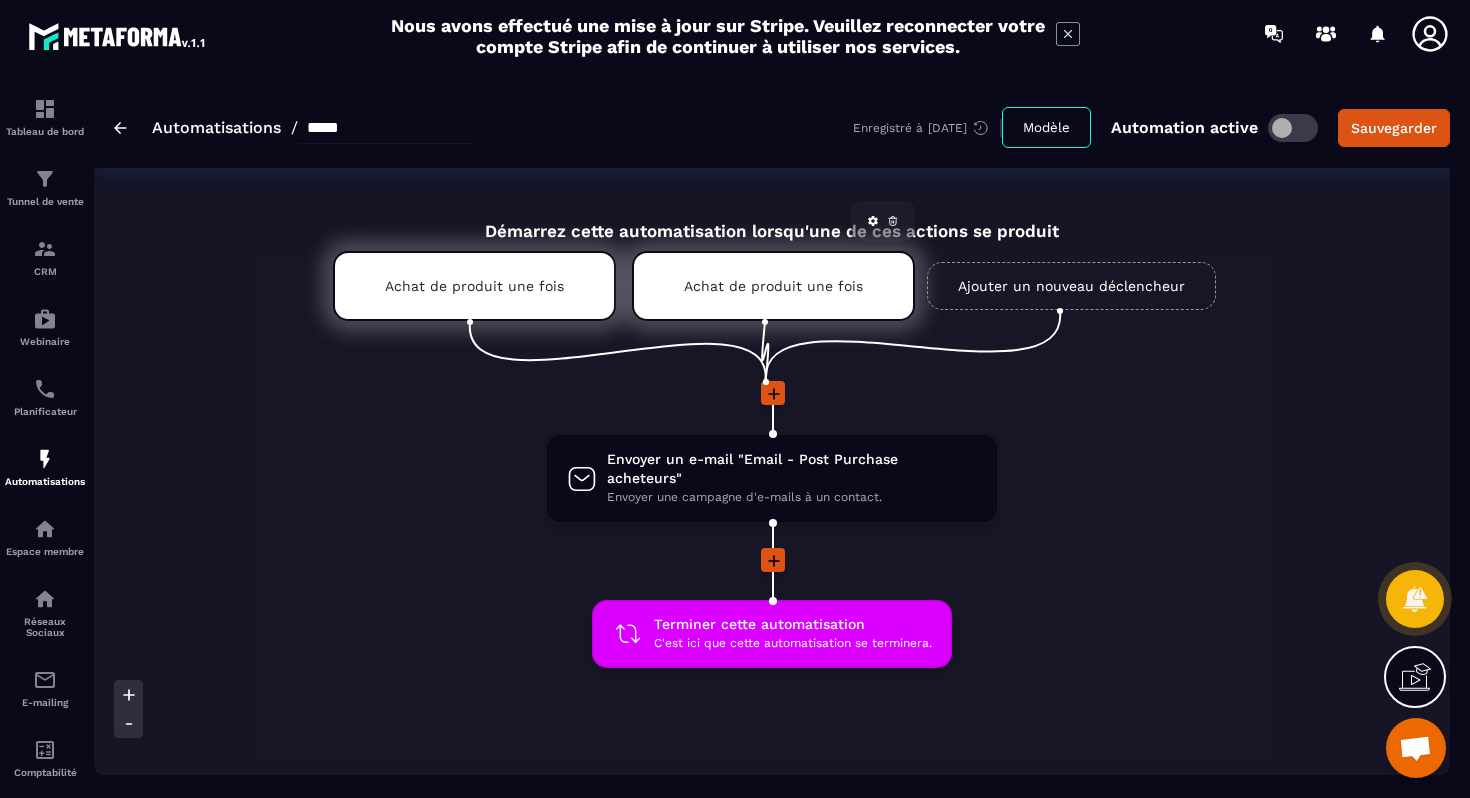 click on "Achat de produit  une fois" at bounding box center [773, 286] 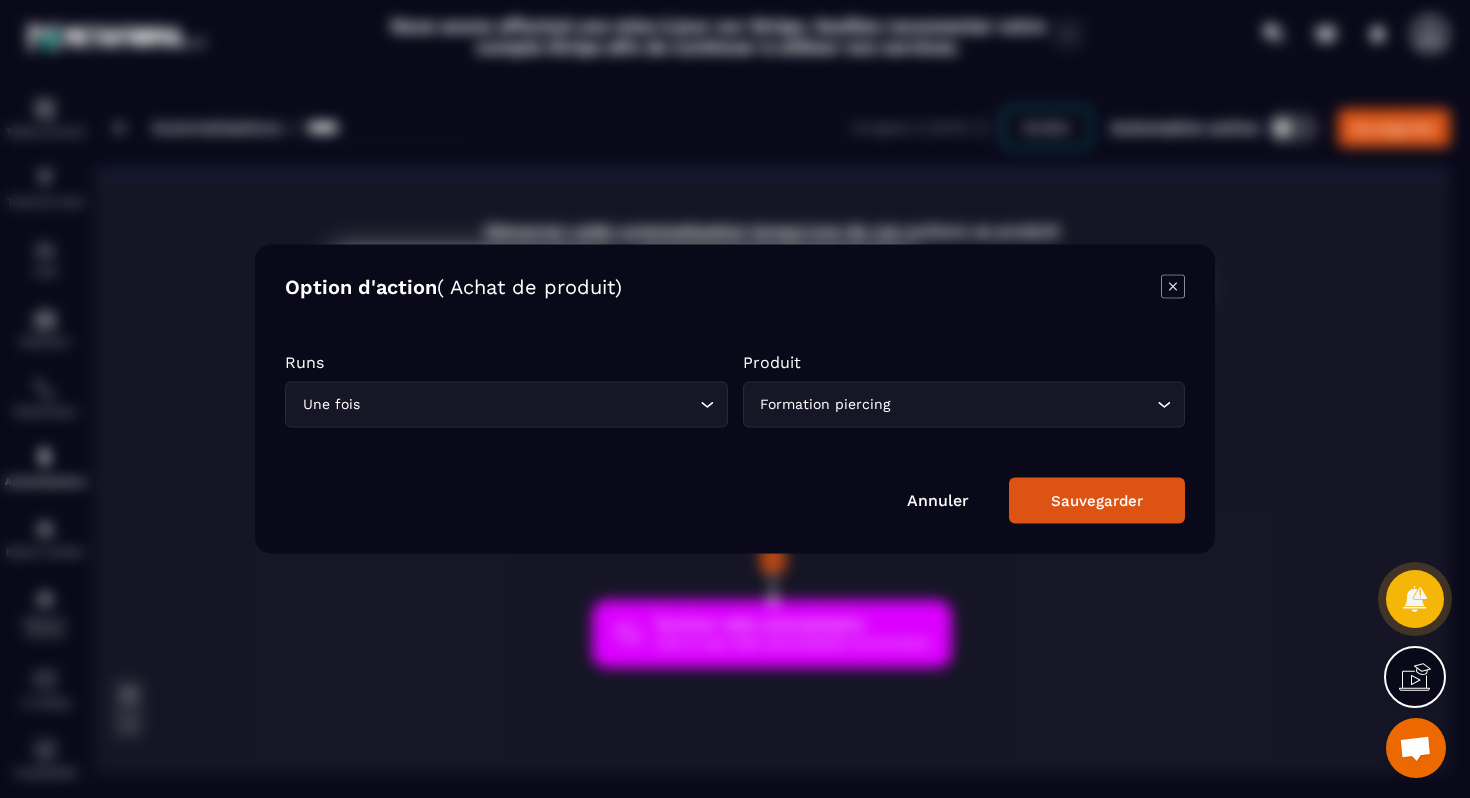 click 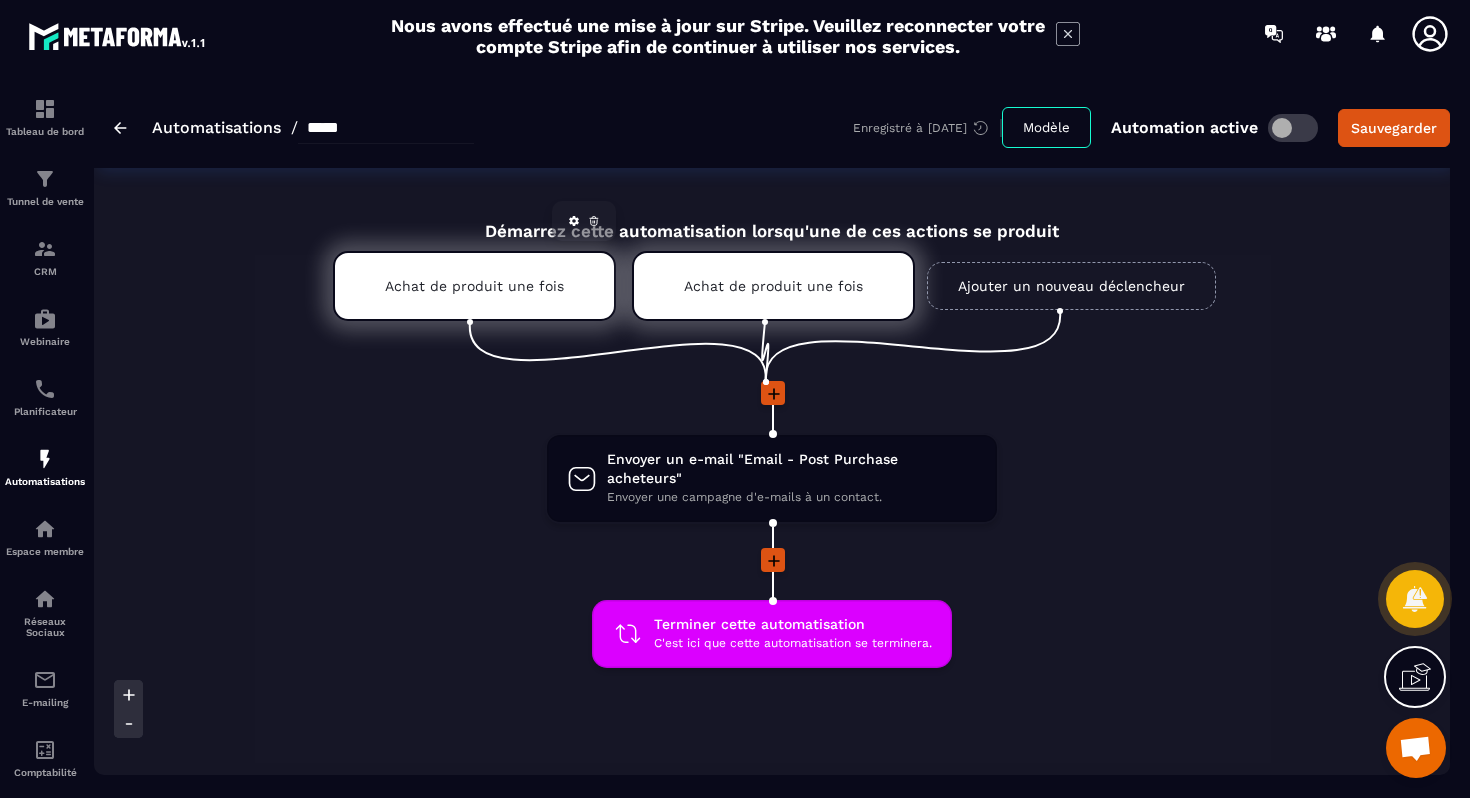click on "Achat de produit  une fois" at bounding box center (474, 286) 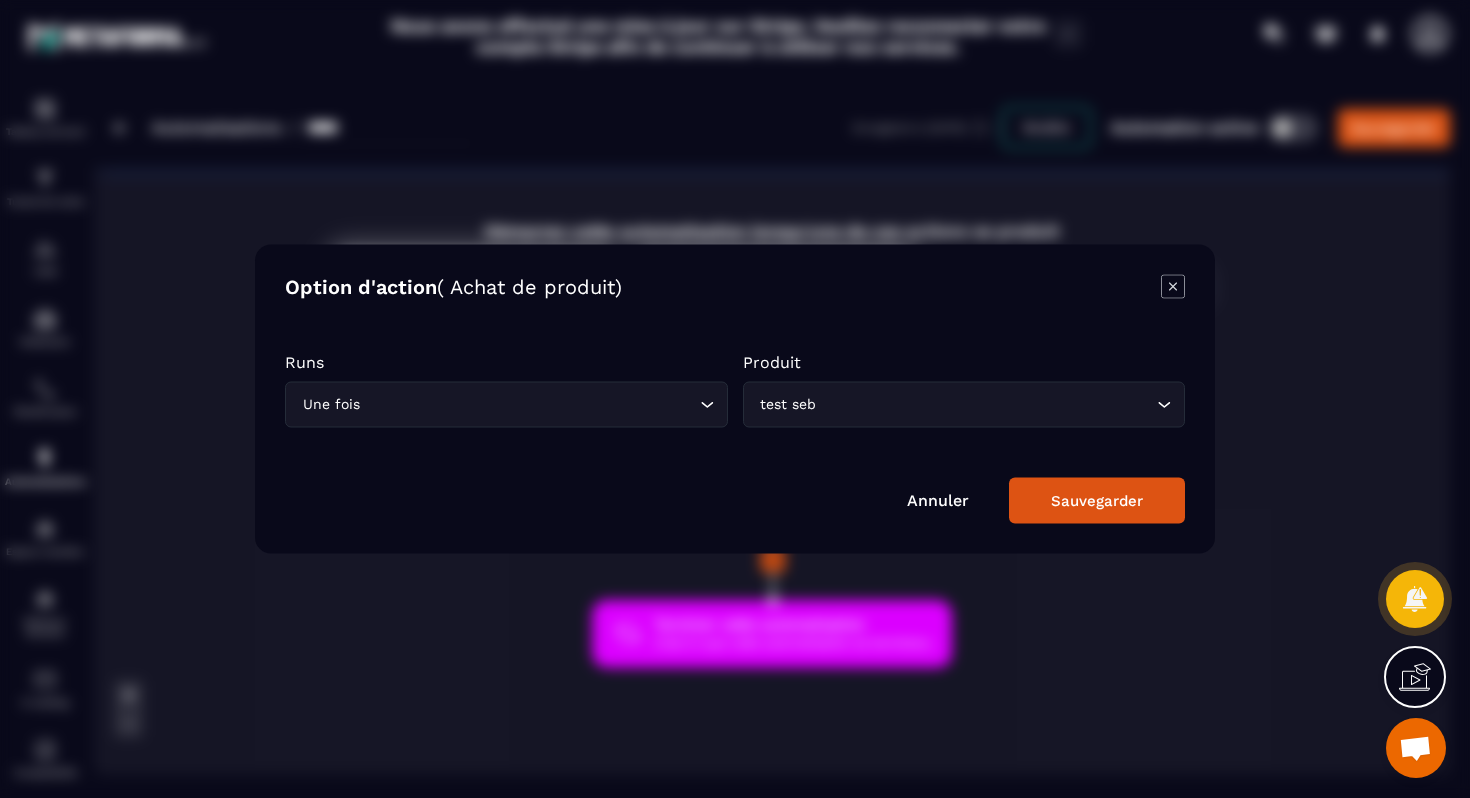 click 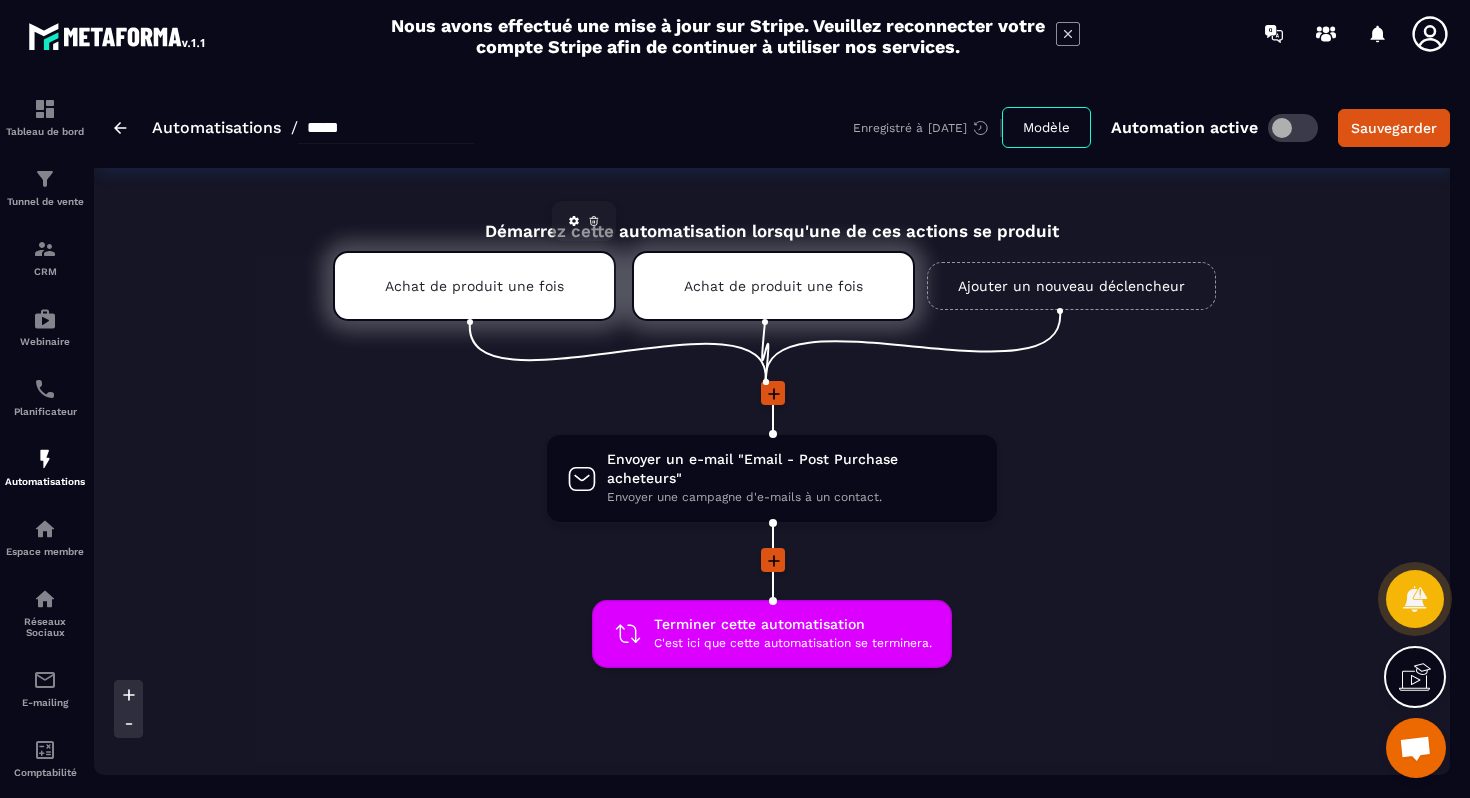 click 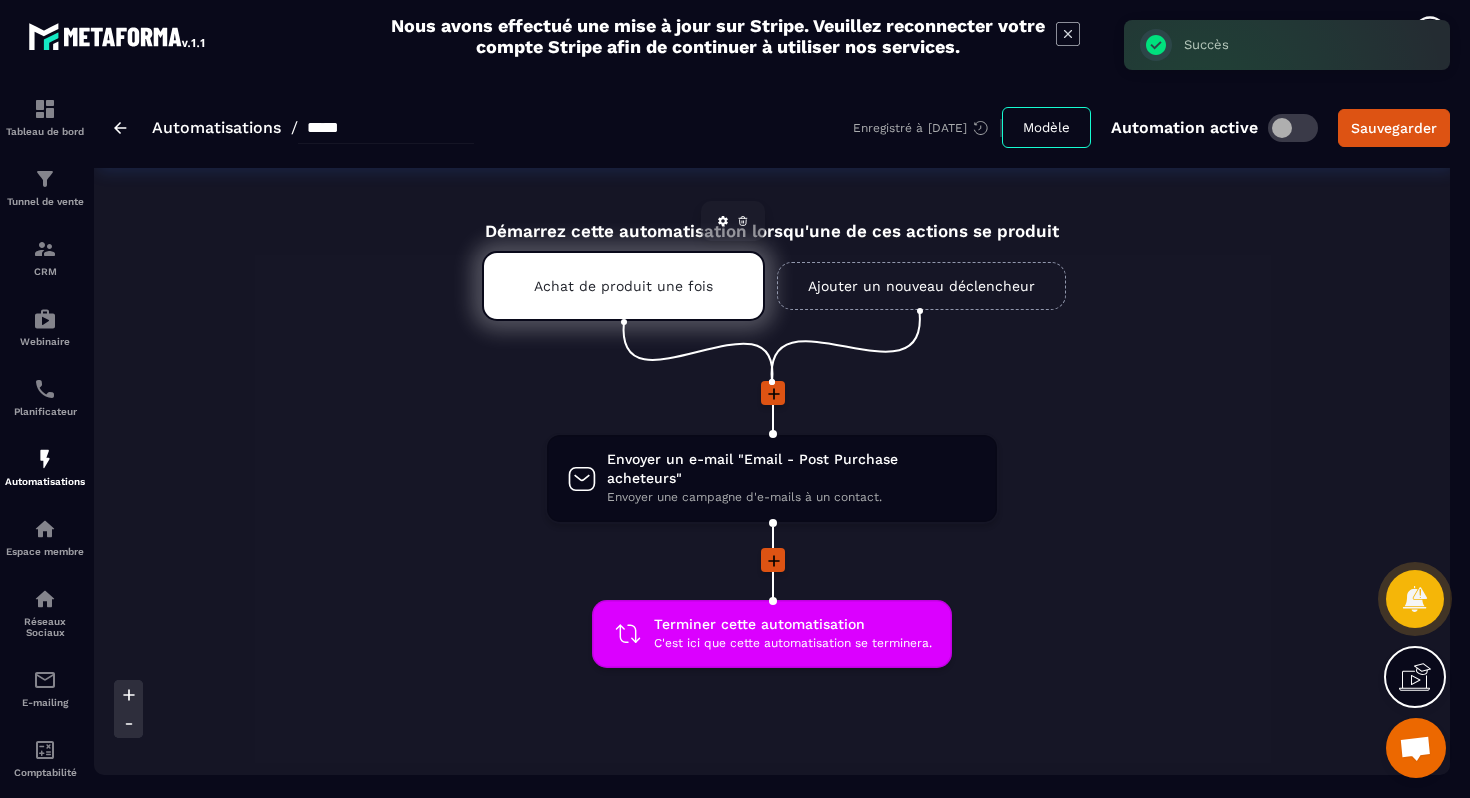 click on "Achat de produit  une fois" at bounding box center (623, 286) 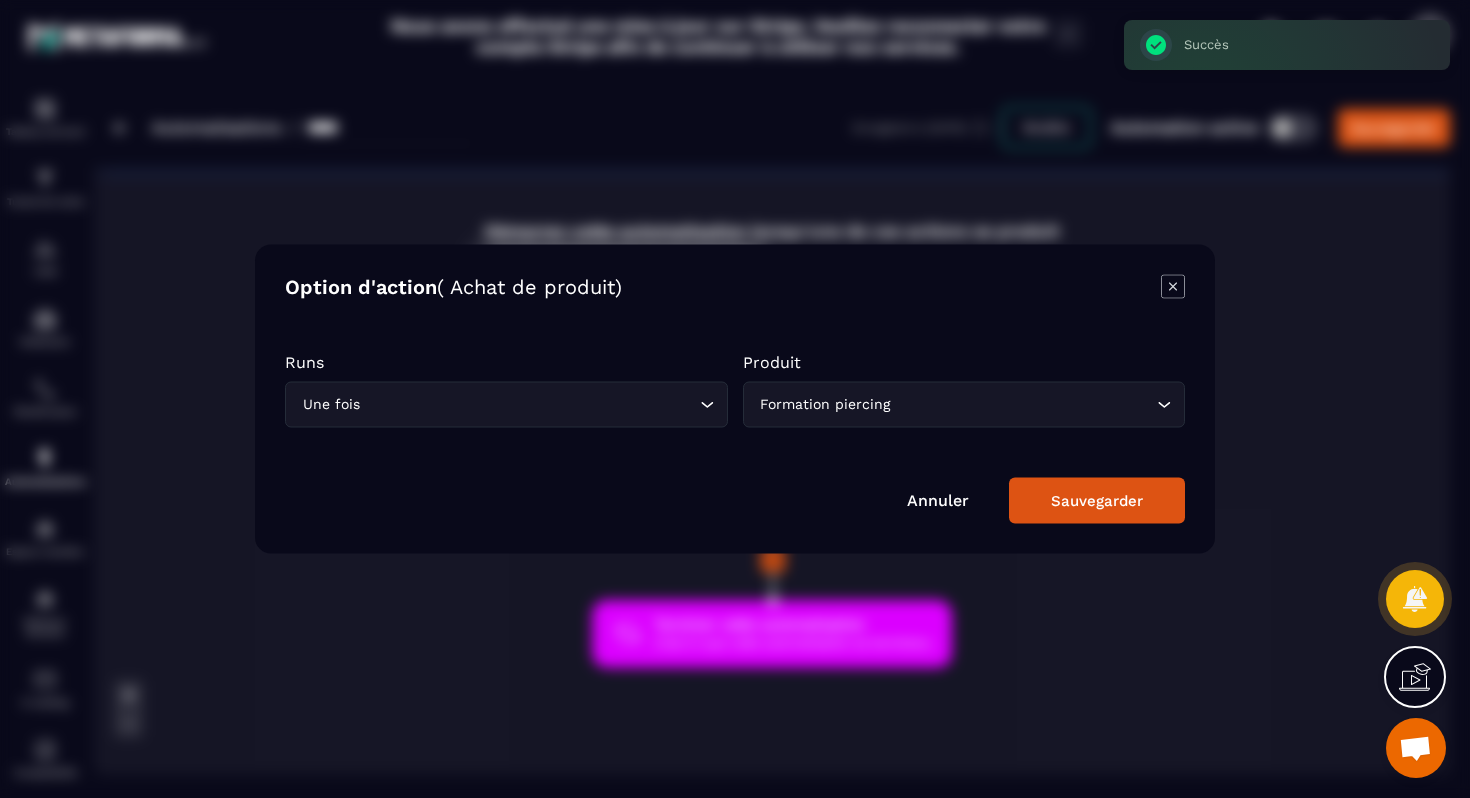 click 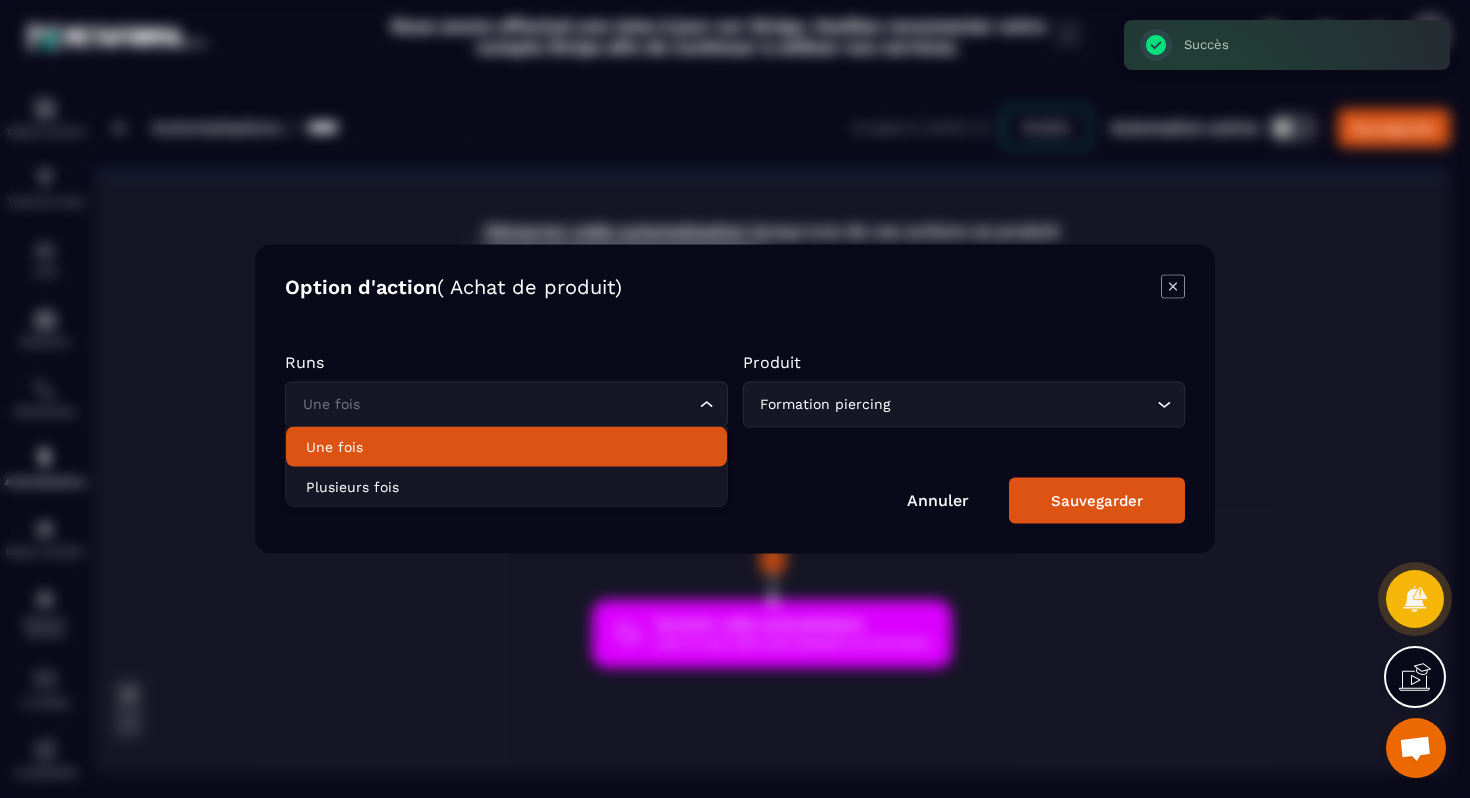 click on "Une fois" 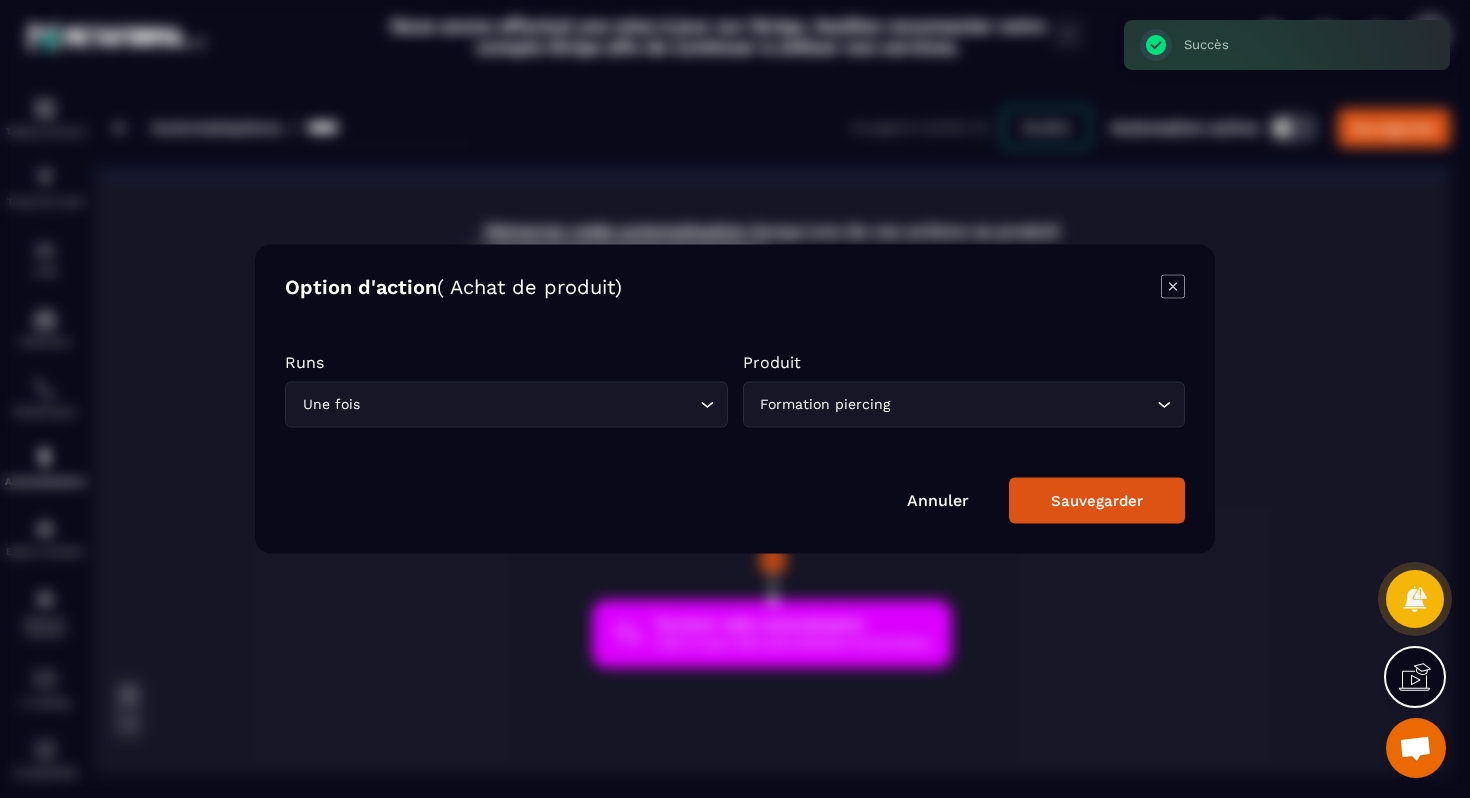 click on "Sauvegarder" at bounding box center [1097, 501] 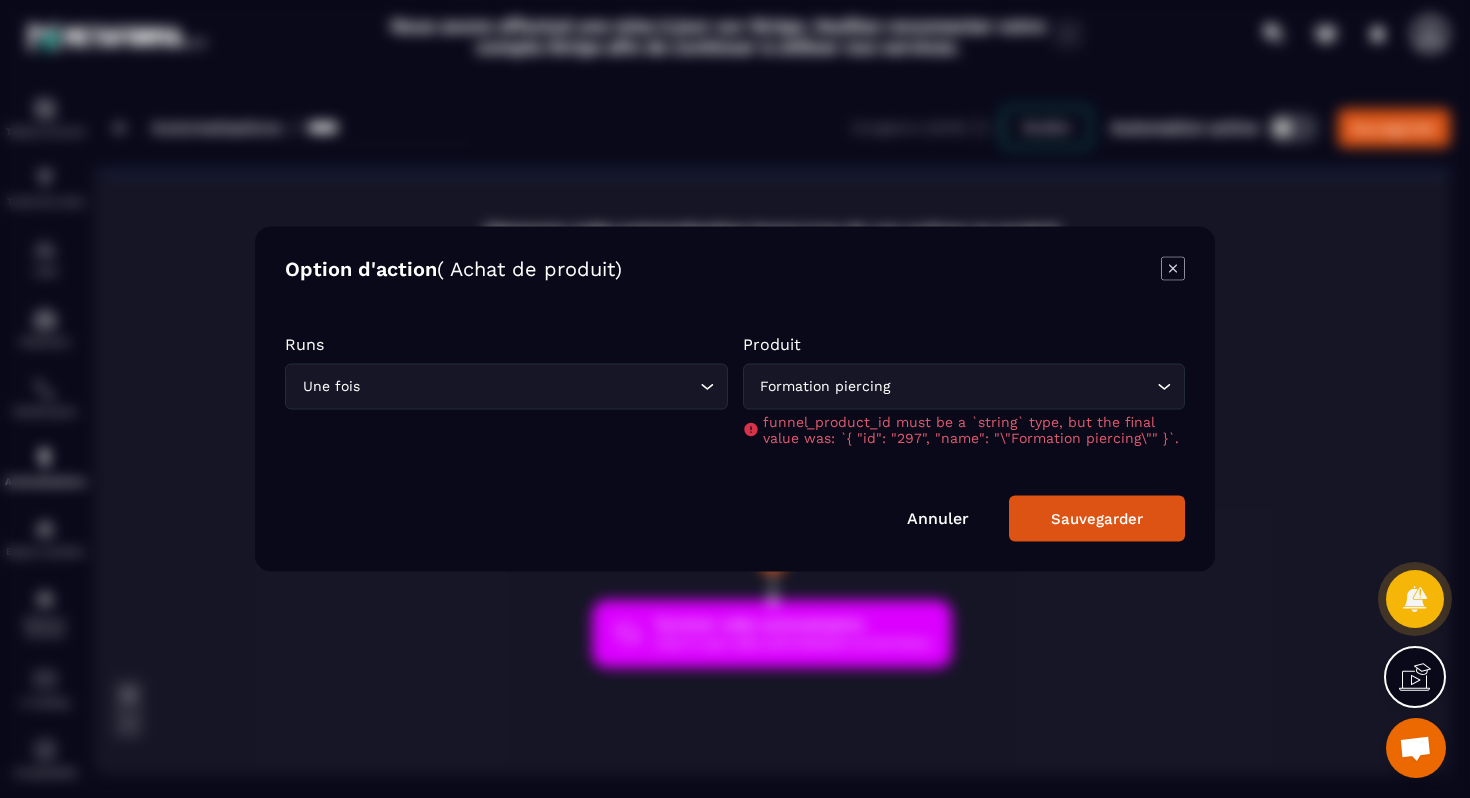 click 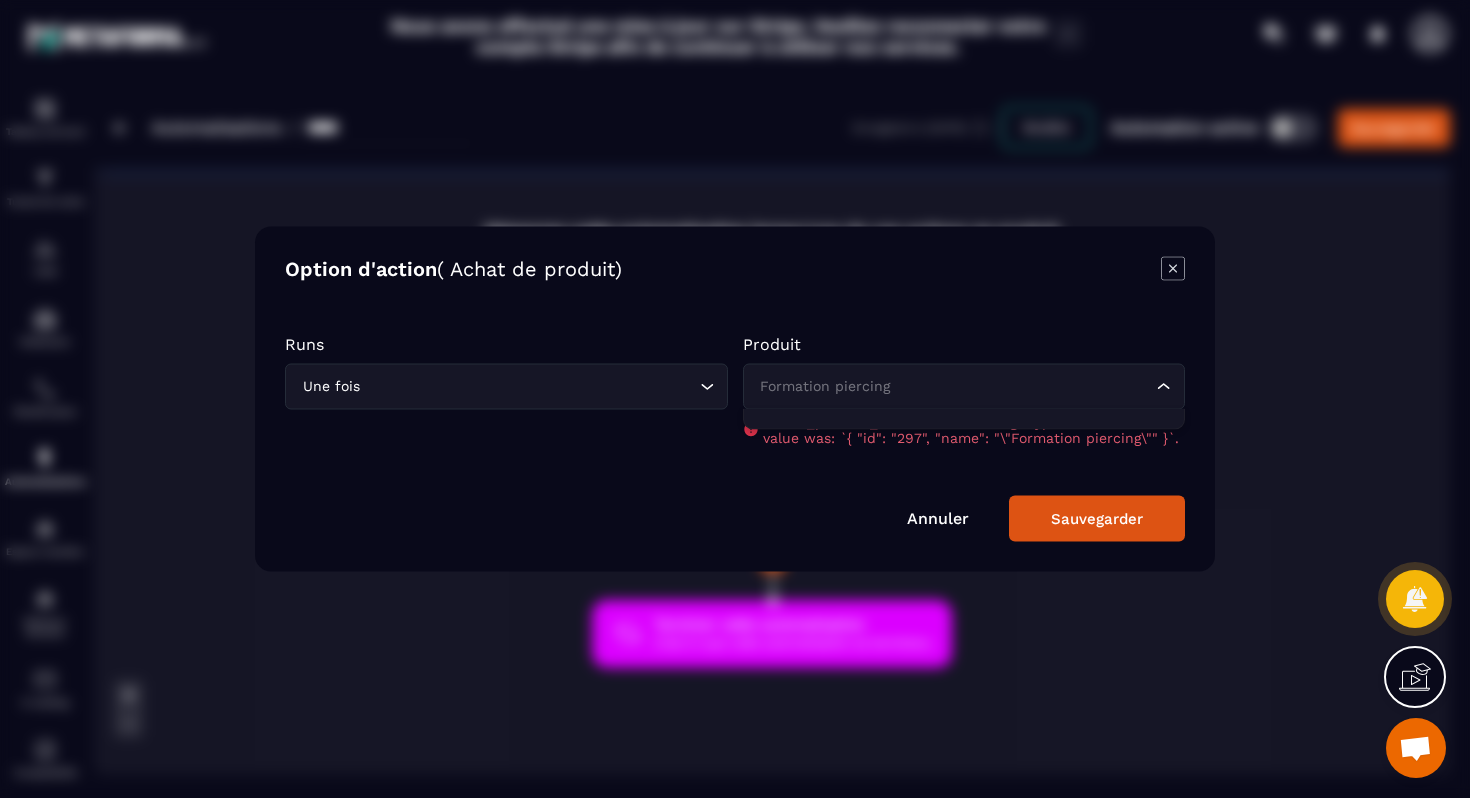 click 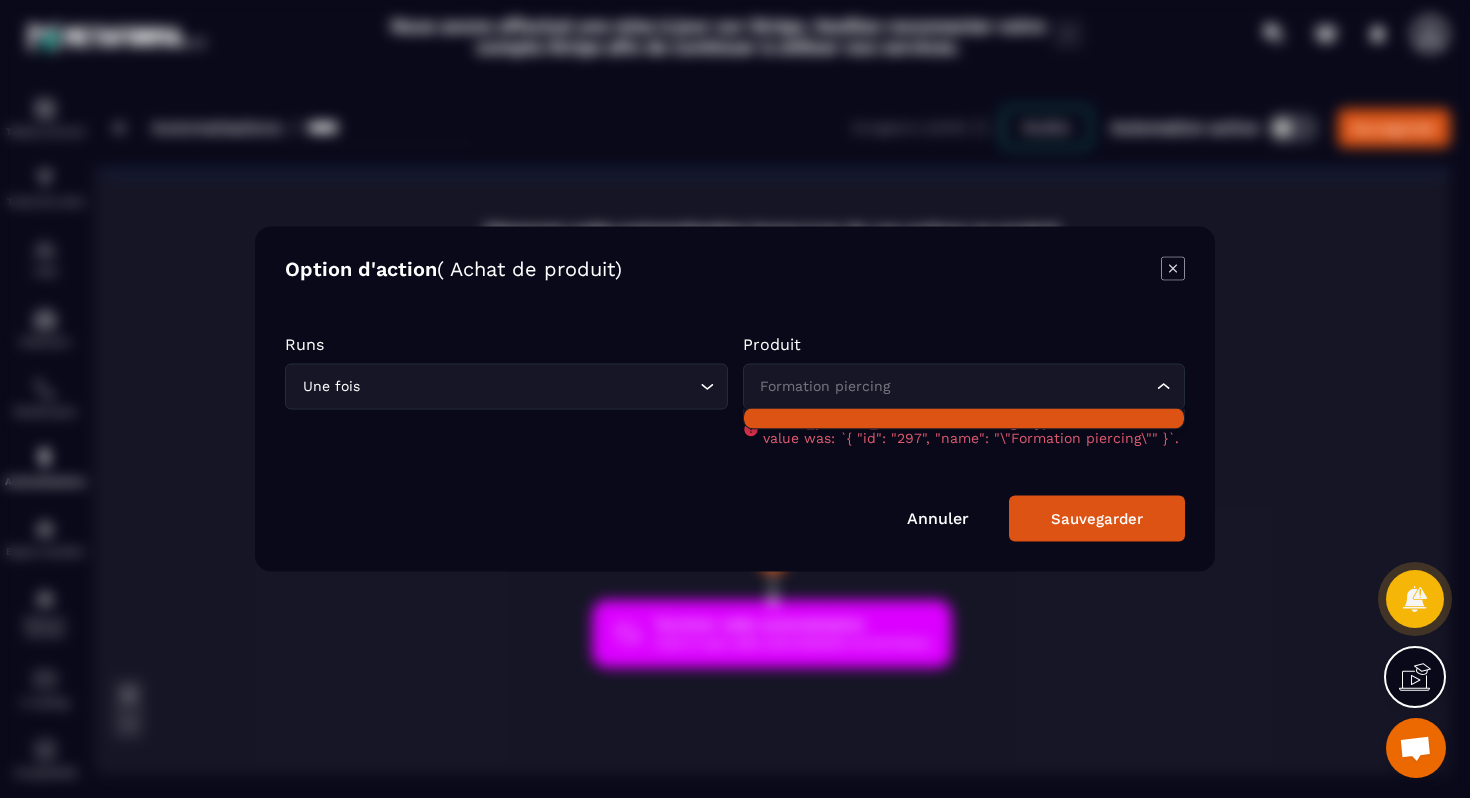 click on "Sauvegarder" at bounding box center (1097, 519) 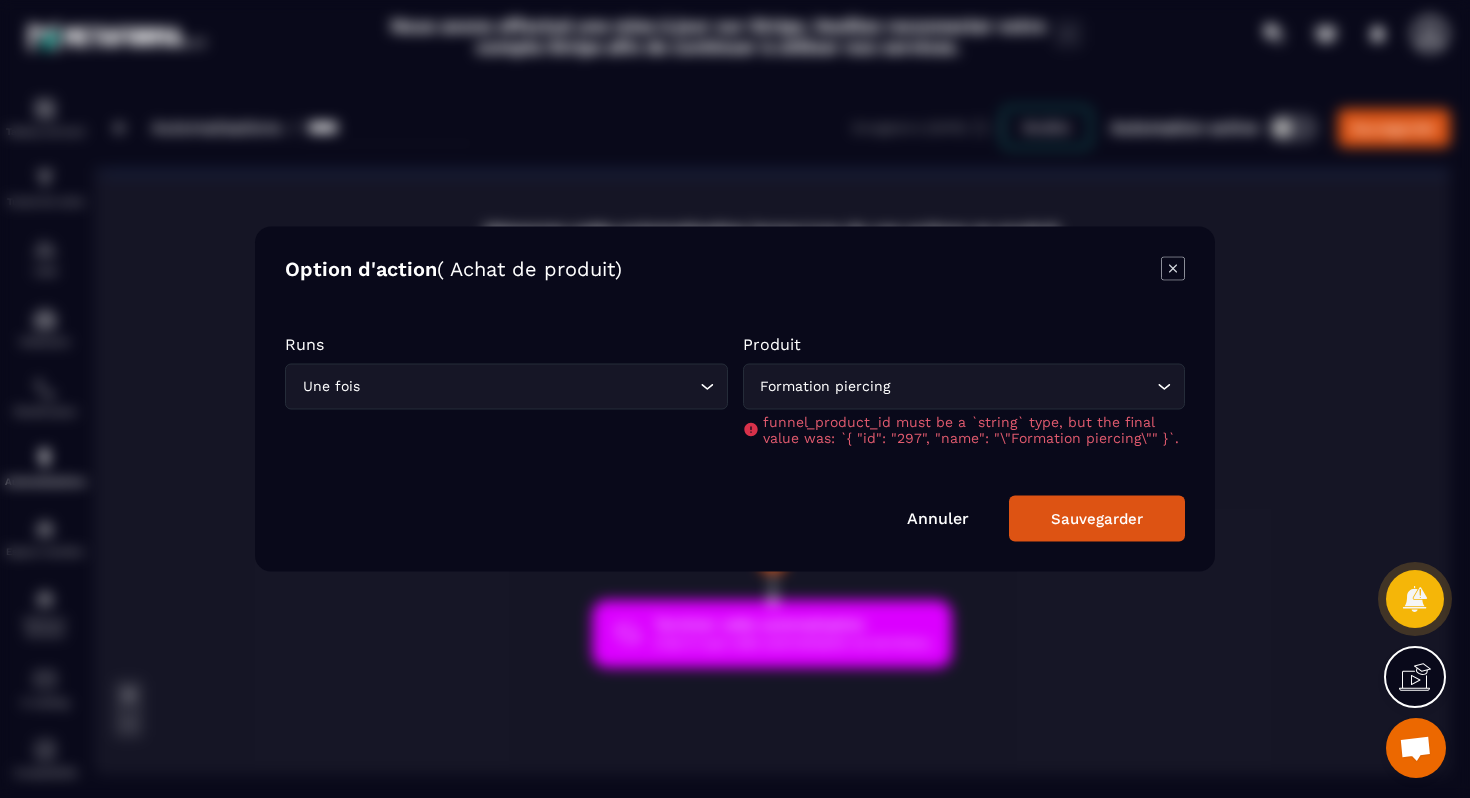 click on "Annuler" at bounding box center [938, 518] 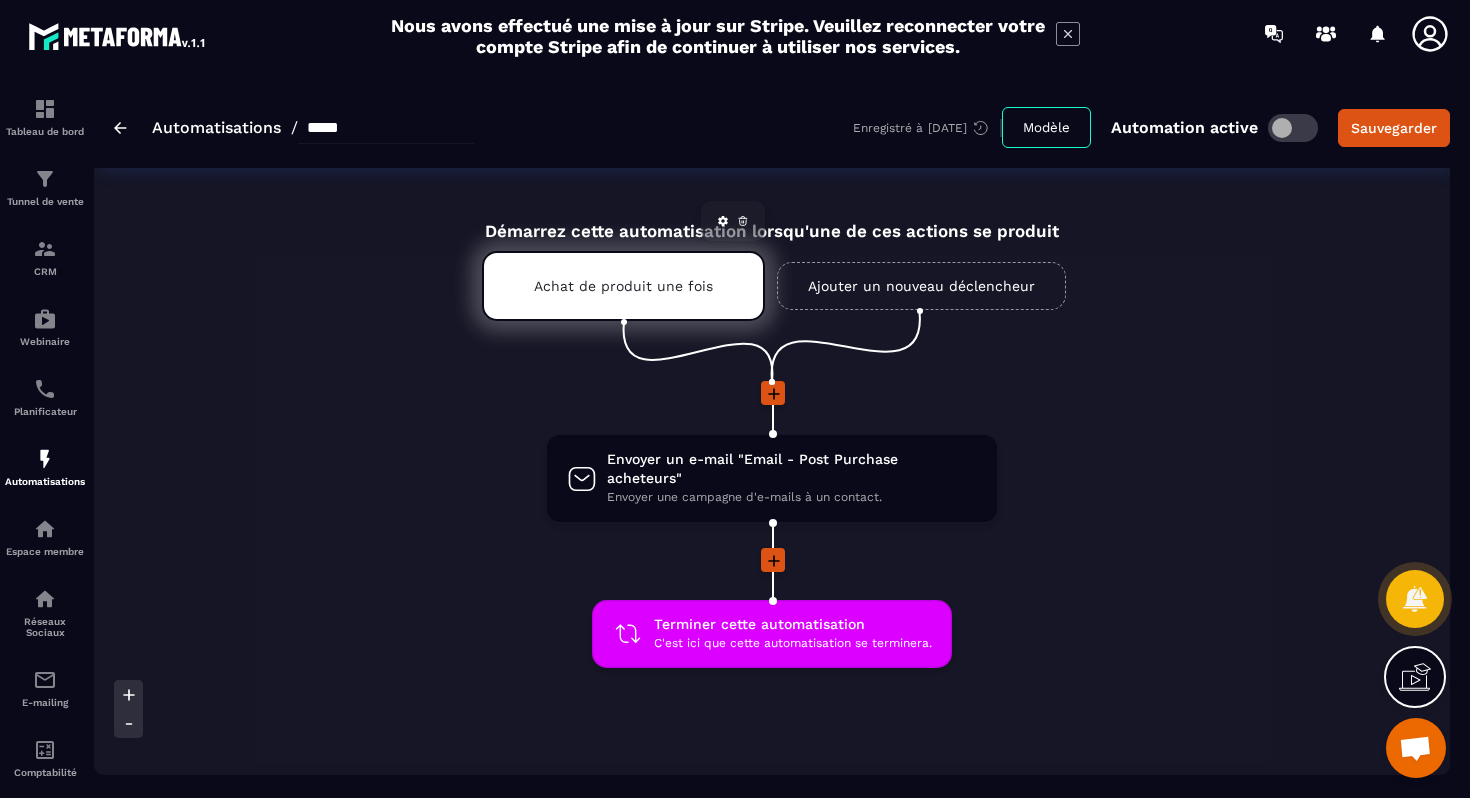 click on "Achat de produit  une fois" at bounding box center (623, 286) 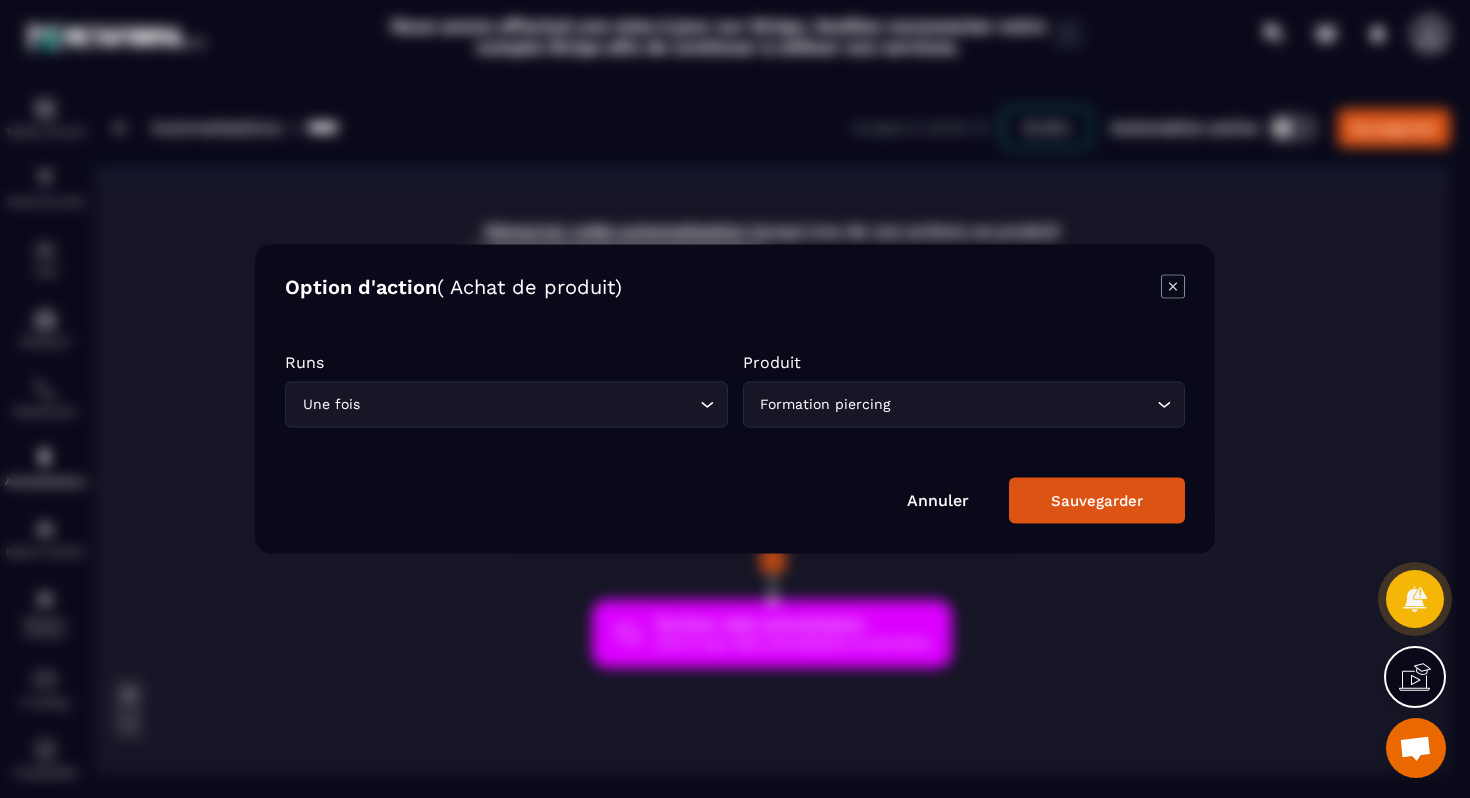 click 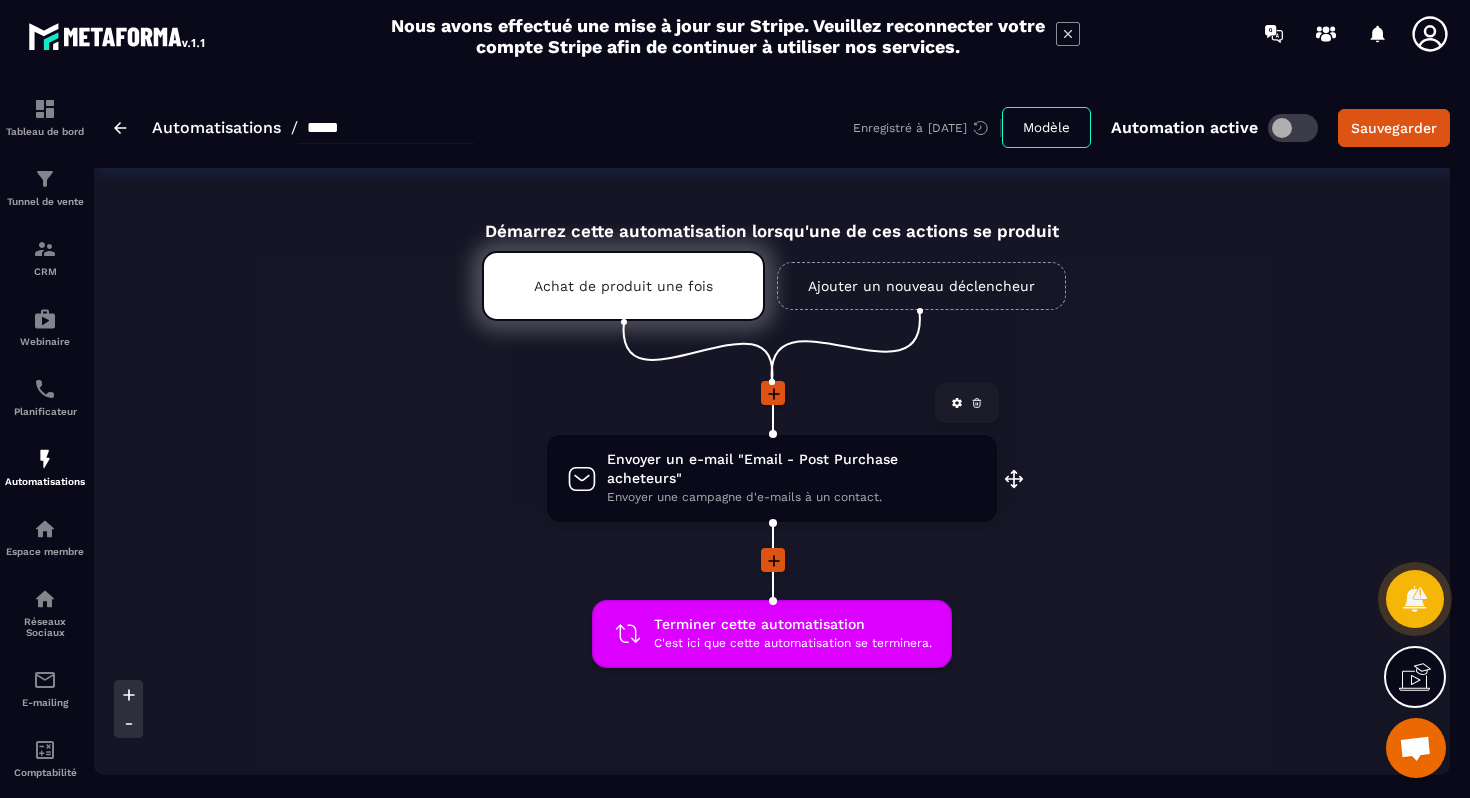 click on "Envoyer un e-mail "Email - Post Purchase acheteurs"" at bounding box center [792, 469] 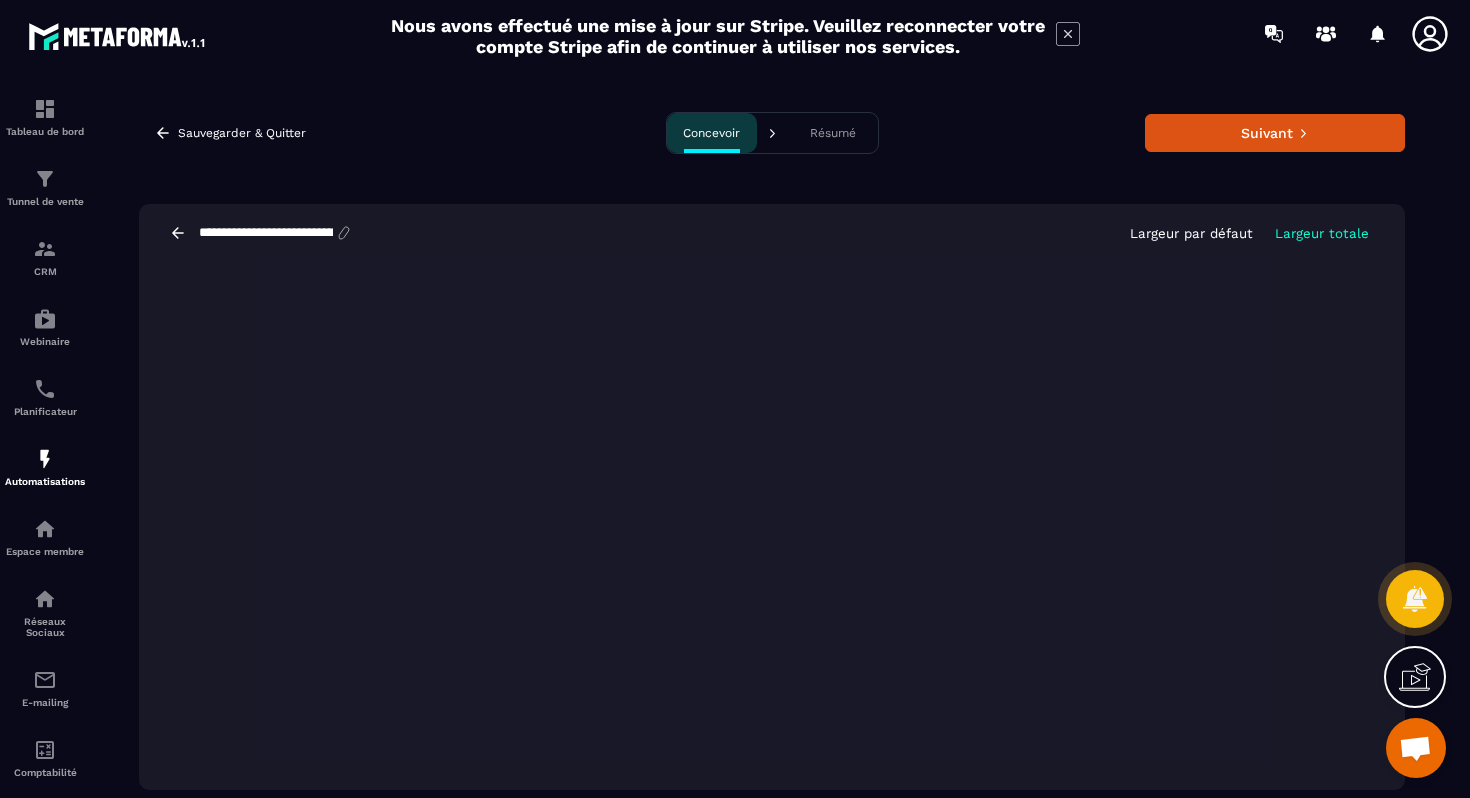 click 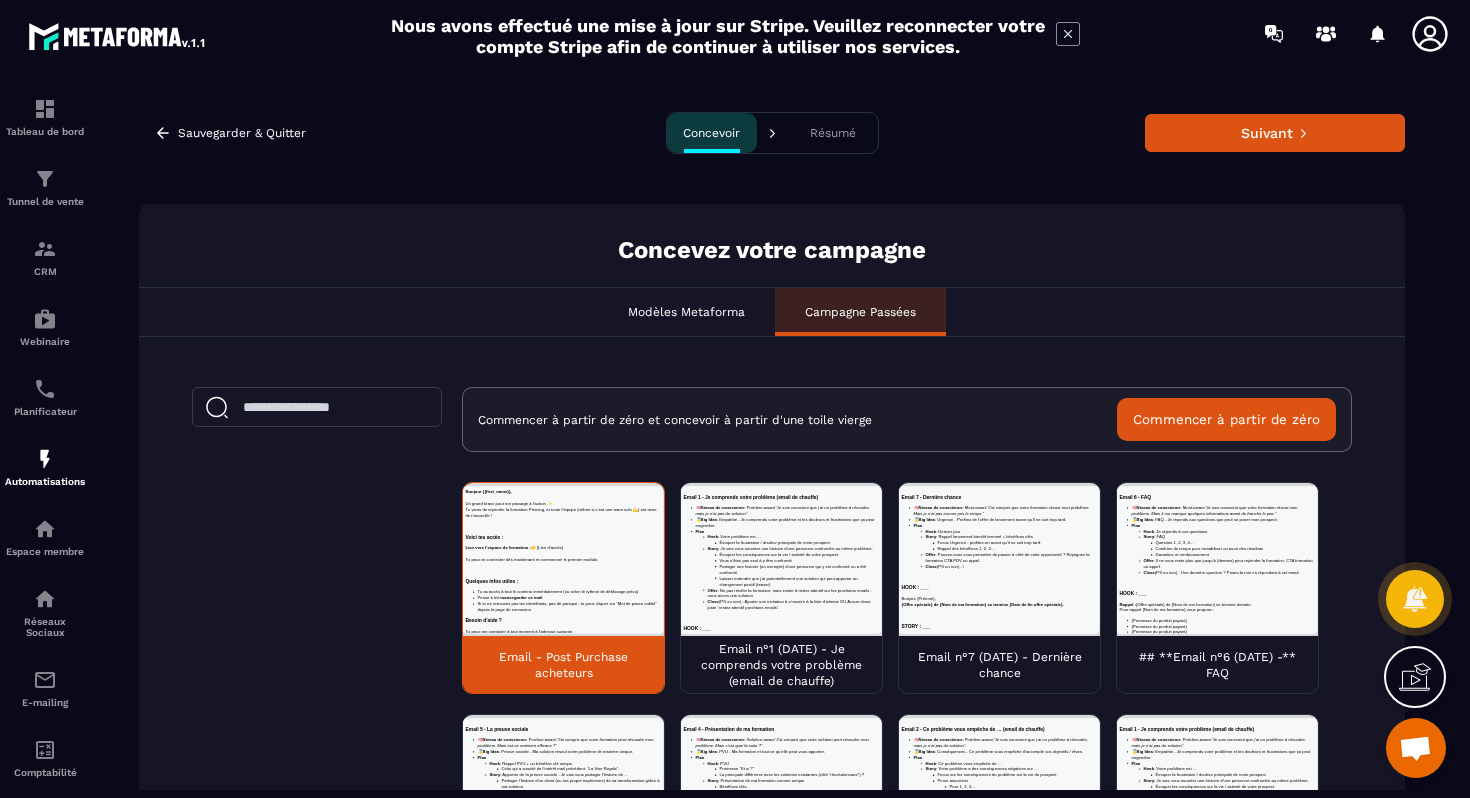scroll, scrollTop: 0, scrollLeft: 0, axis: both 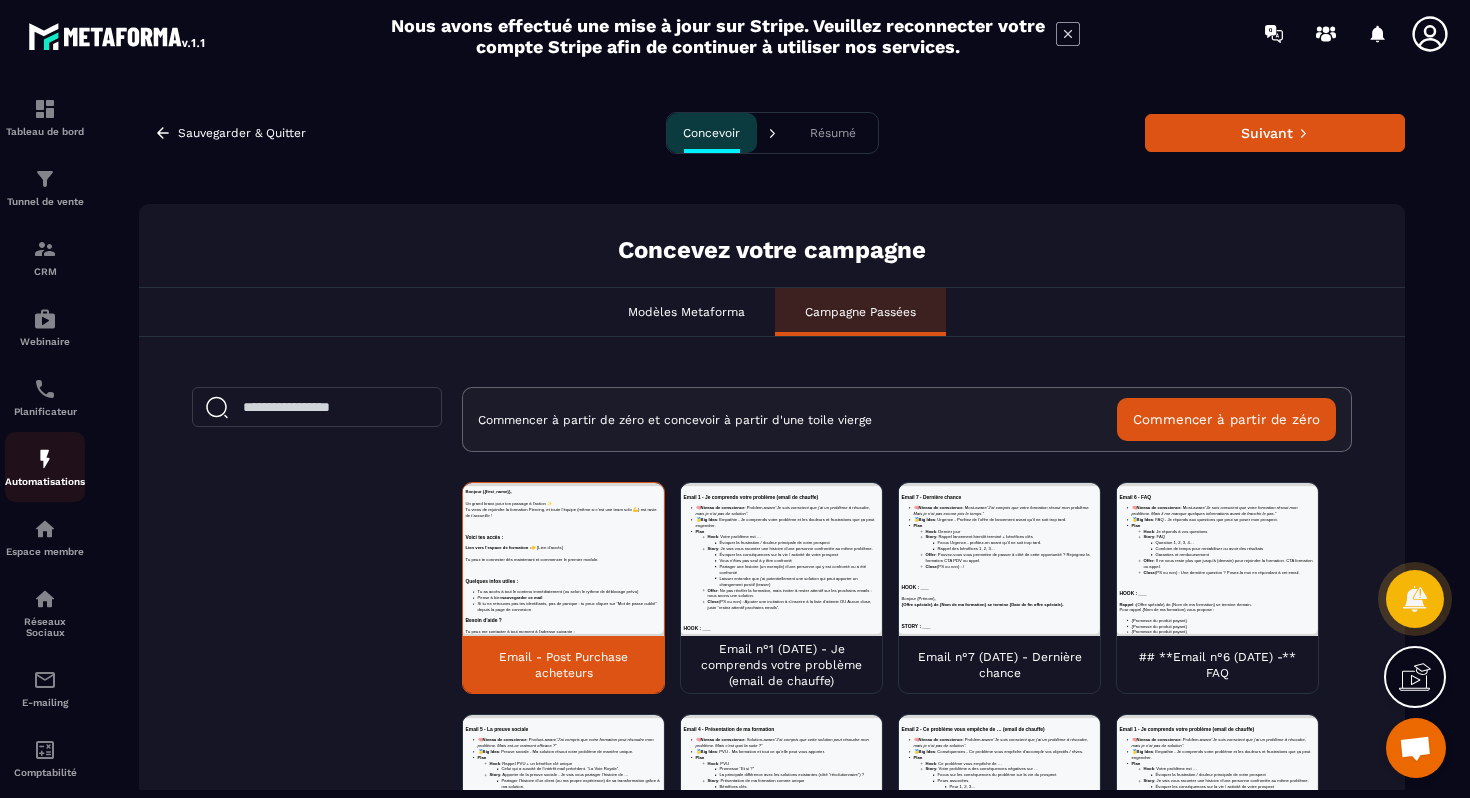 click on "Automatisations" at bounding box center (45, 481) 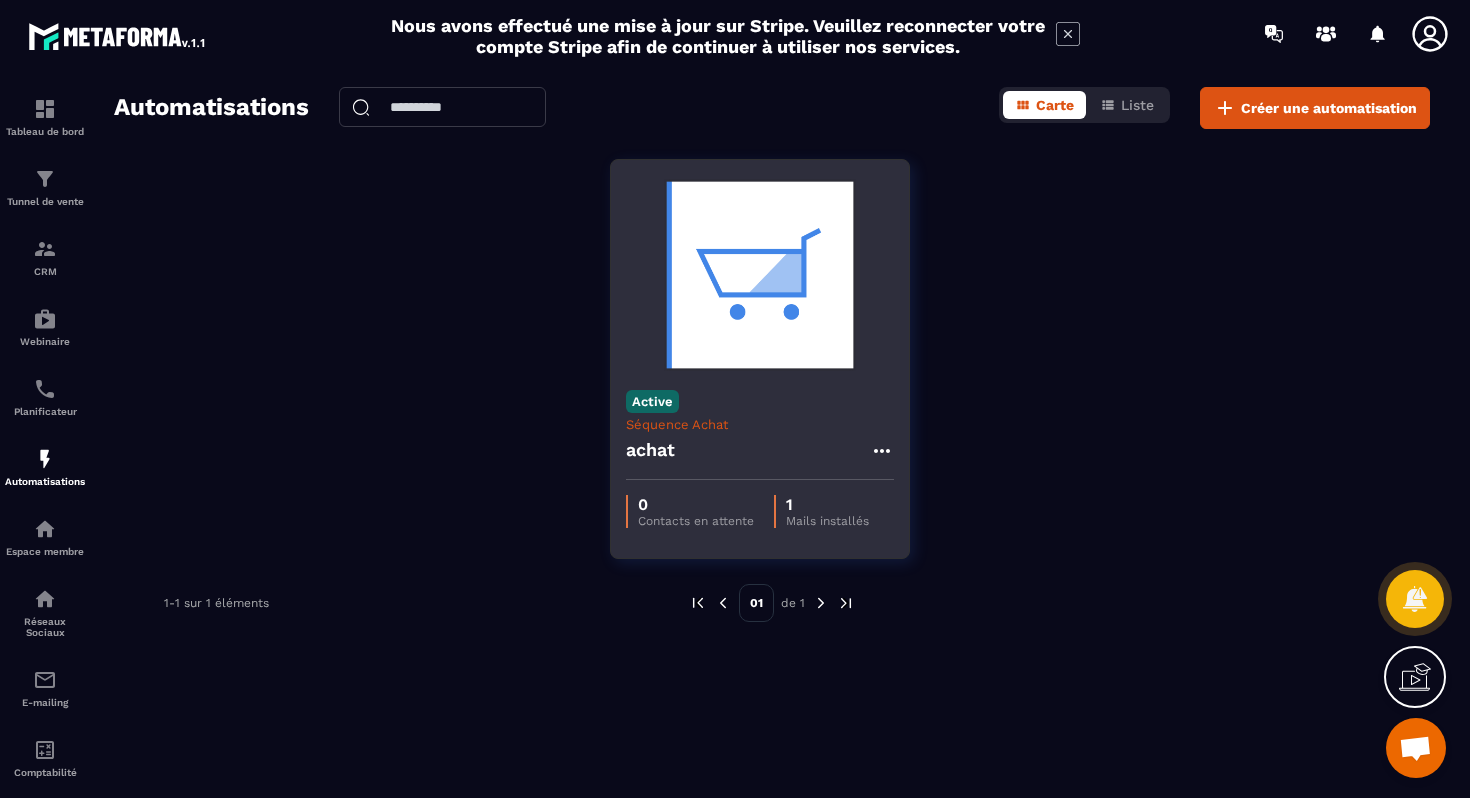 click 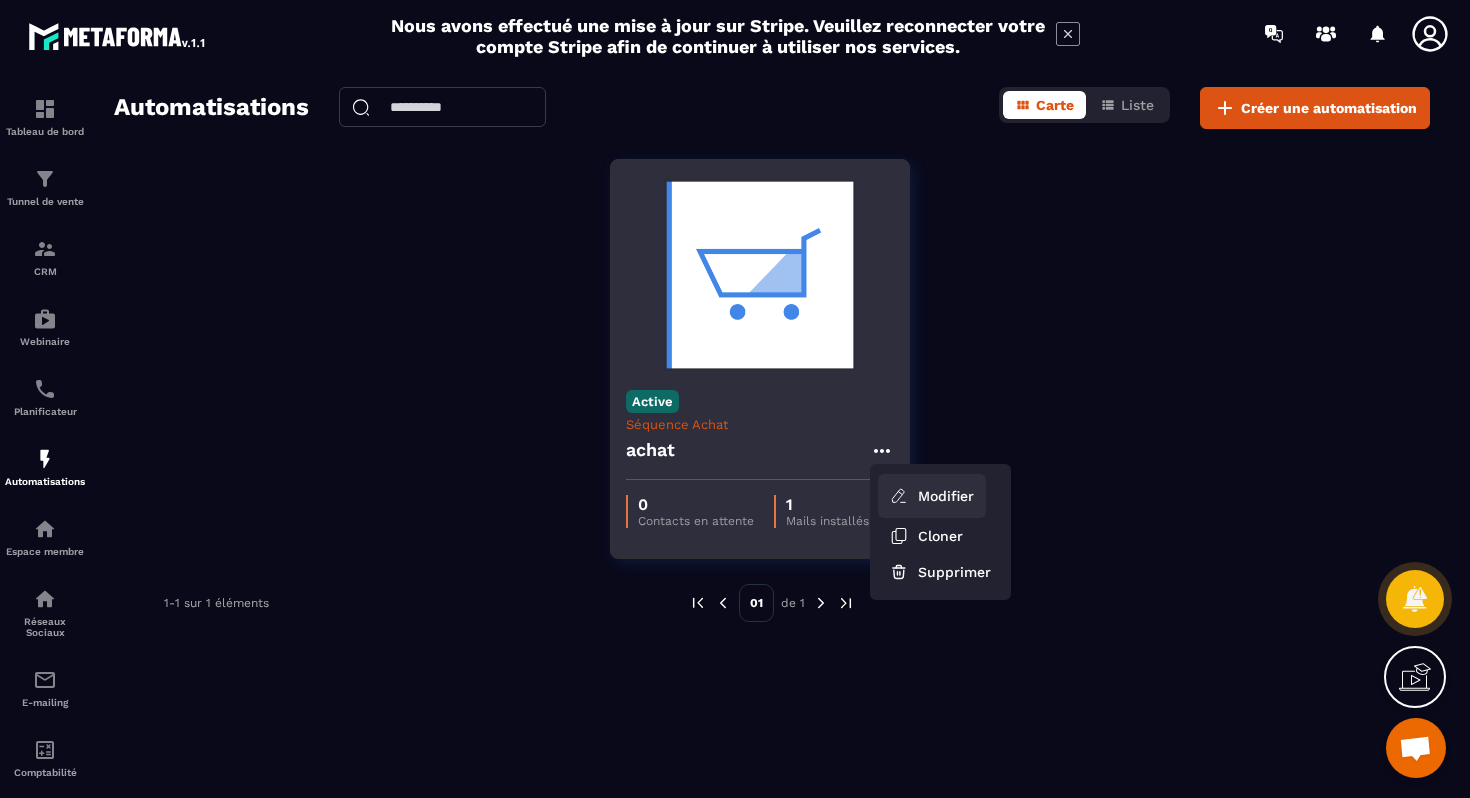 click on "Modifier" at bounding box center [932, 496] 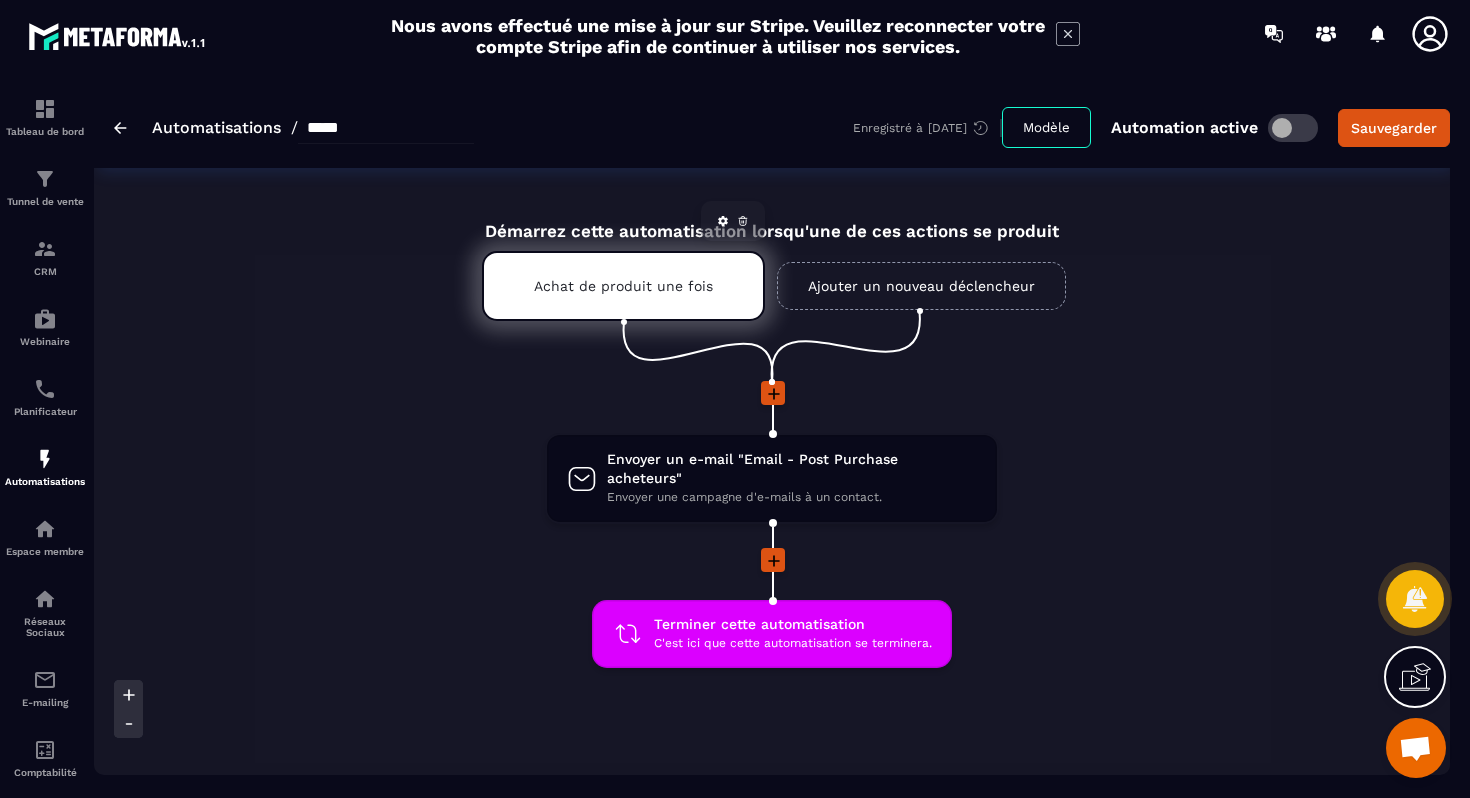 click on "Achat de produit  une fois" at bounding box center (623, 286) 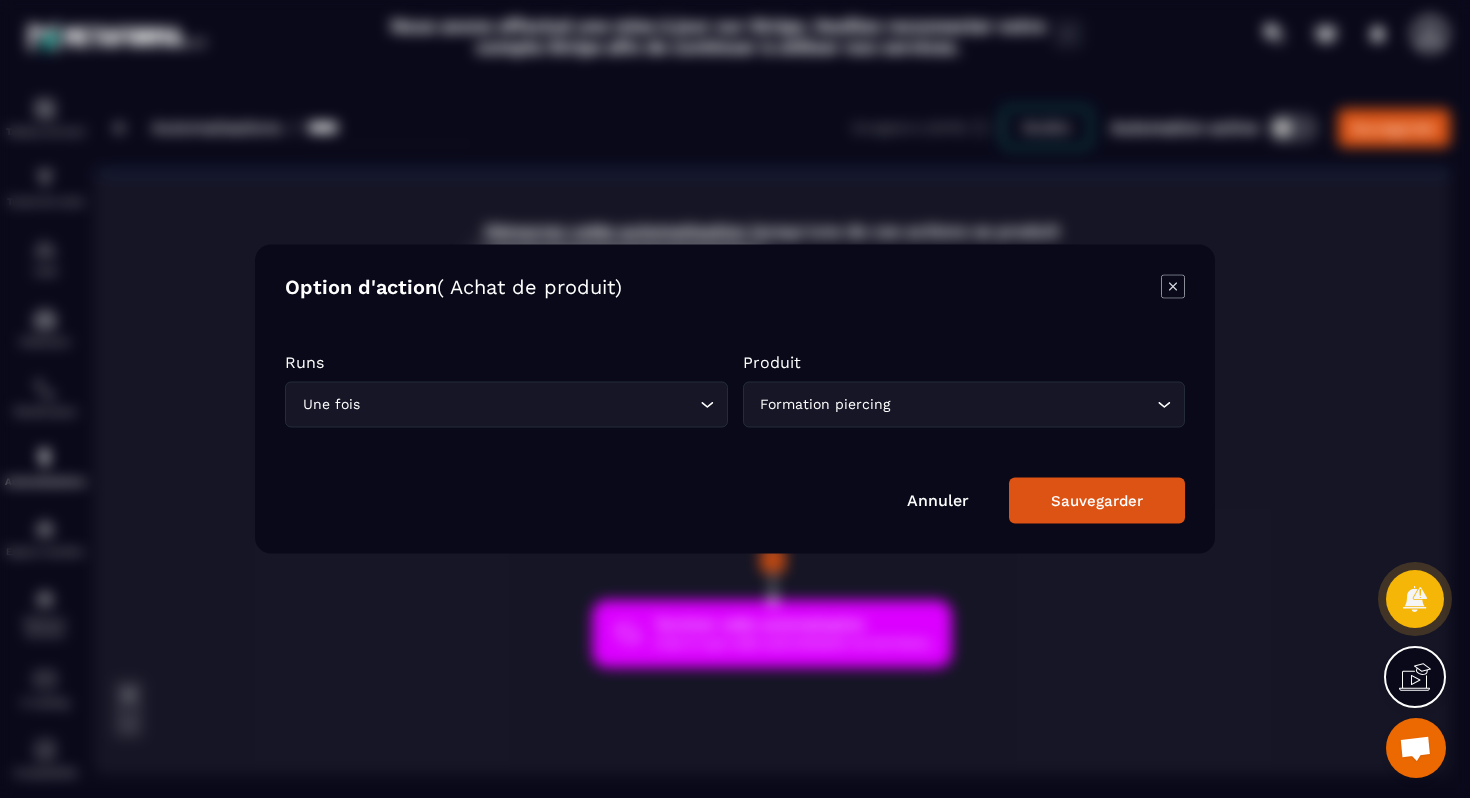 click on "Annuler" at bounding box center [938, 500] 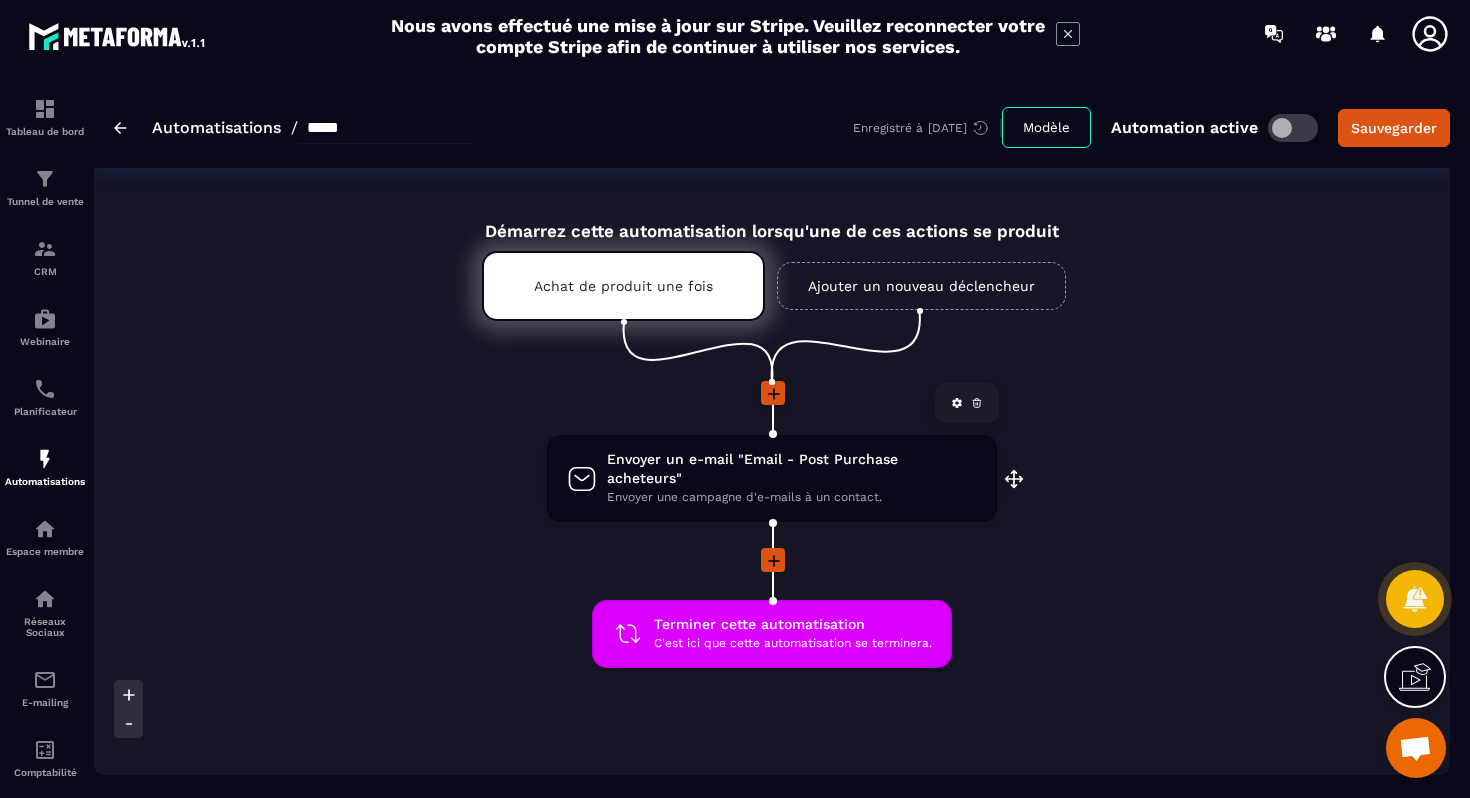 click on "Envoyer un e-mail "Email - Post Purchase acheteurs"" at bounding box center [792, 469] 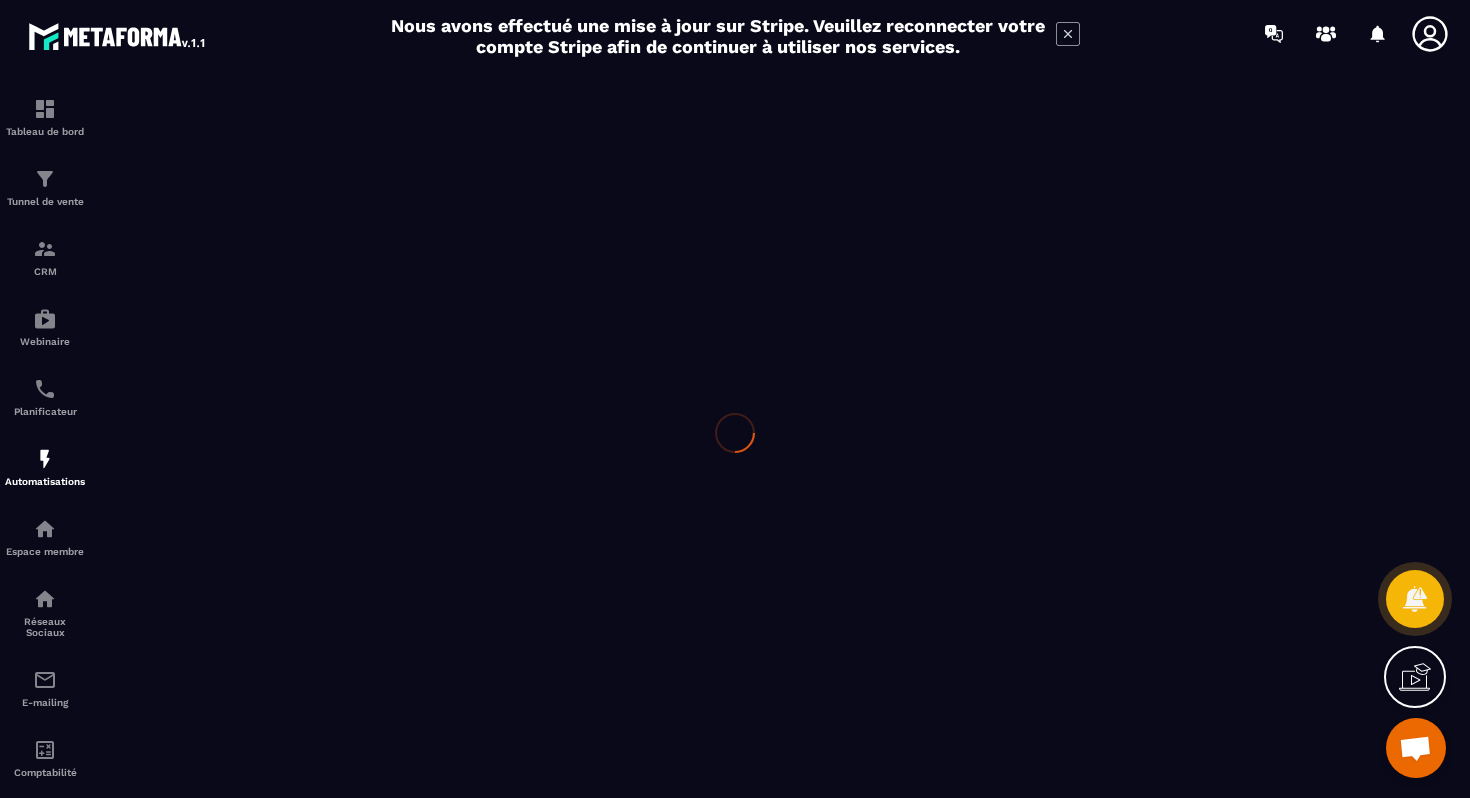 scroll, scrollTop: 0, scrollLeft: 0, axis: both 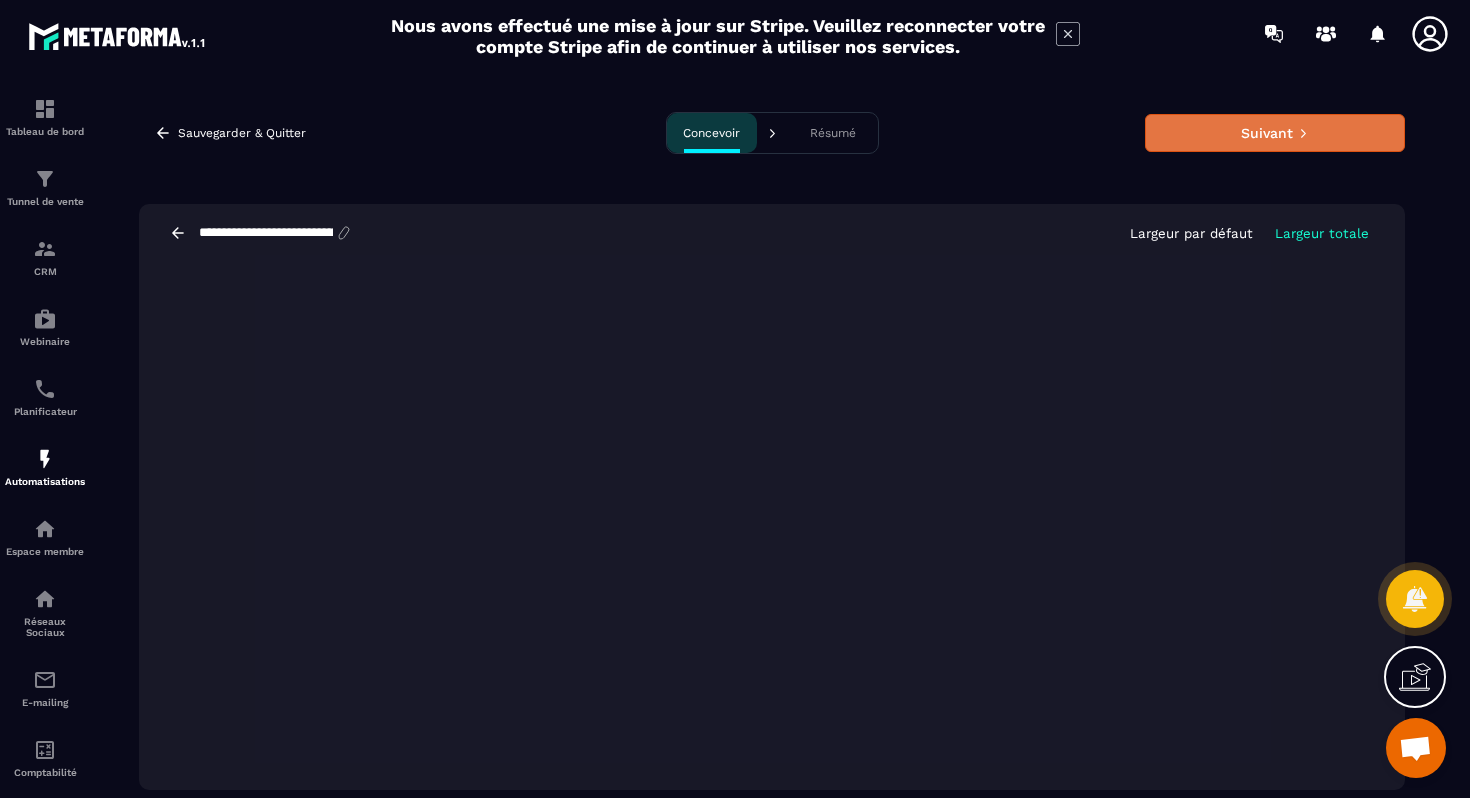 click on "Suivant" at bounding box center (1275, 133) 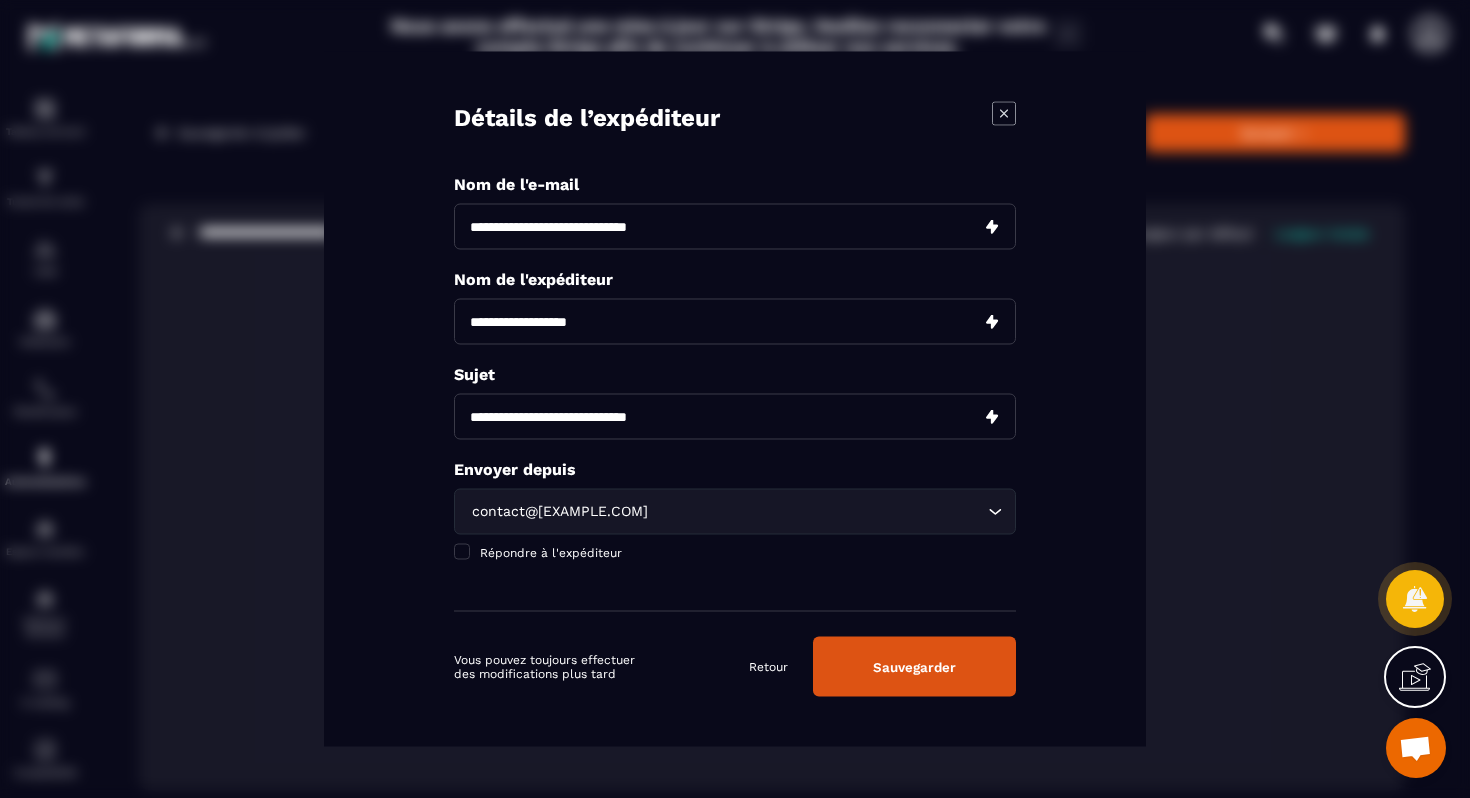 click on "**********" at bounding box center (735, 322) 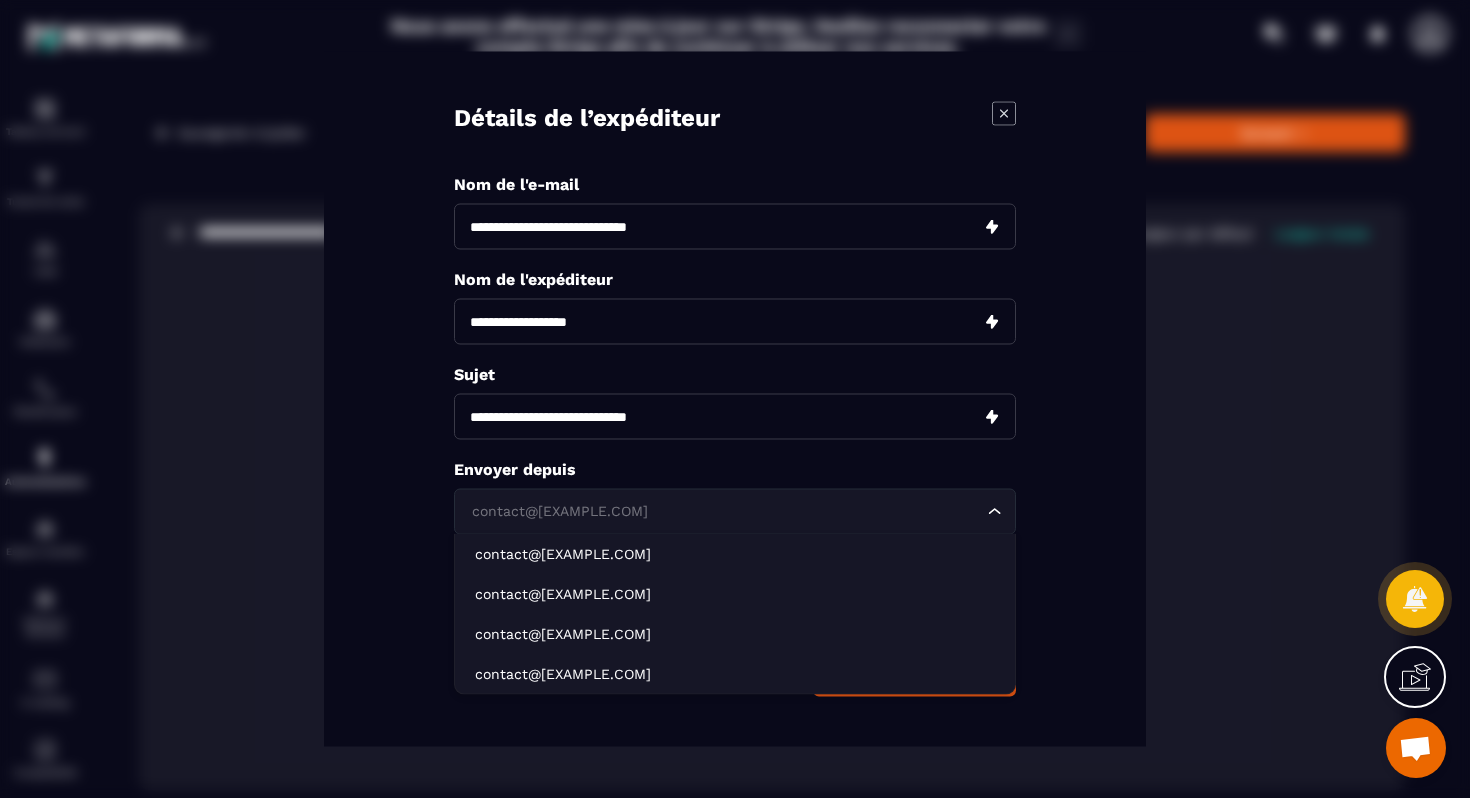 click on "contact@[EXAMPLE.COM] Loading..." 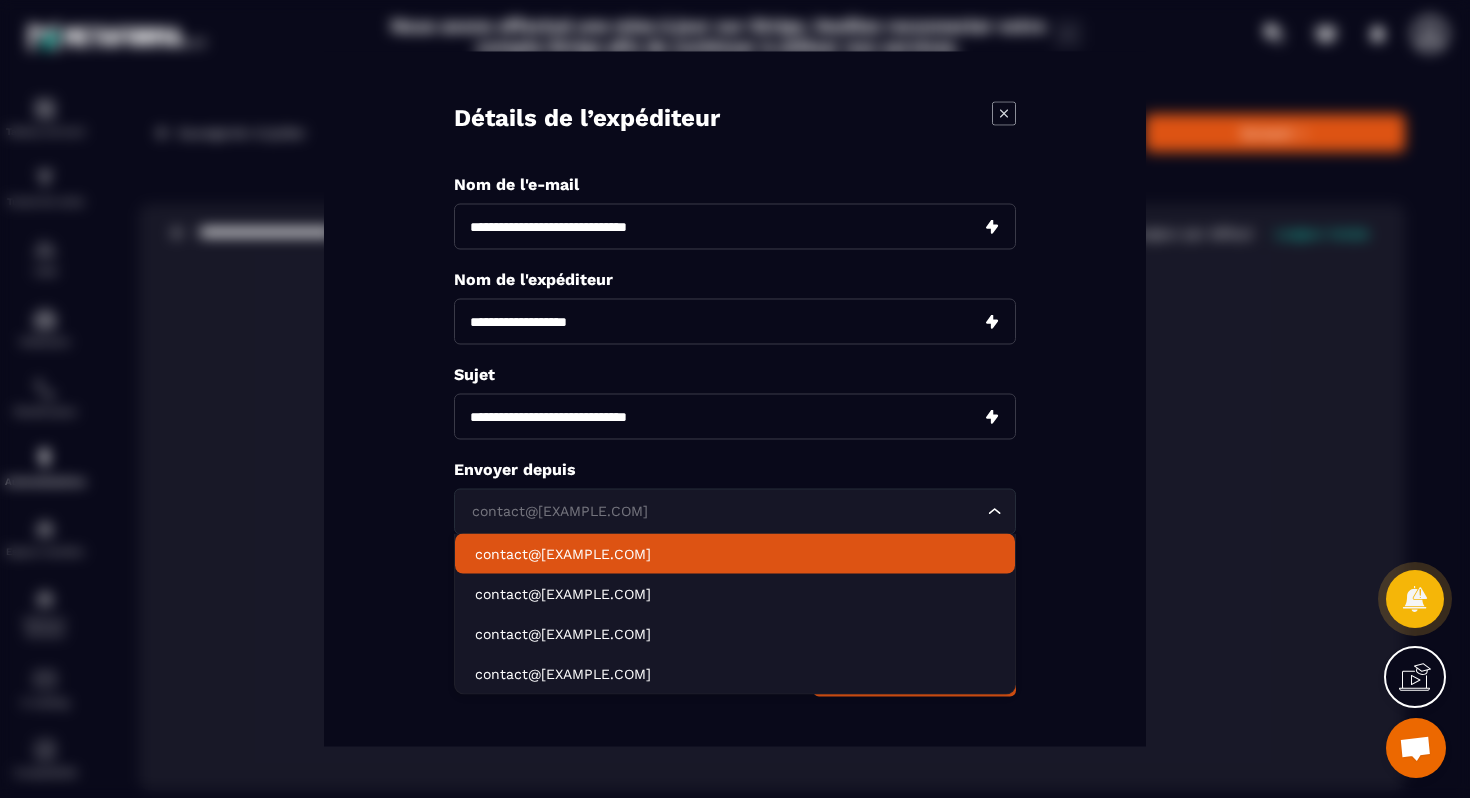 click 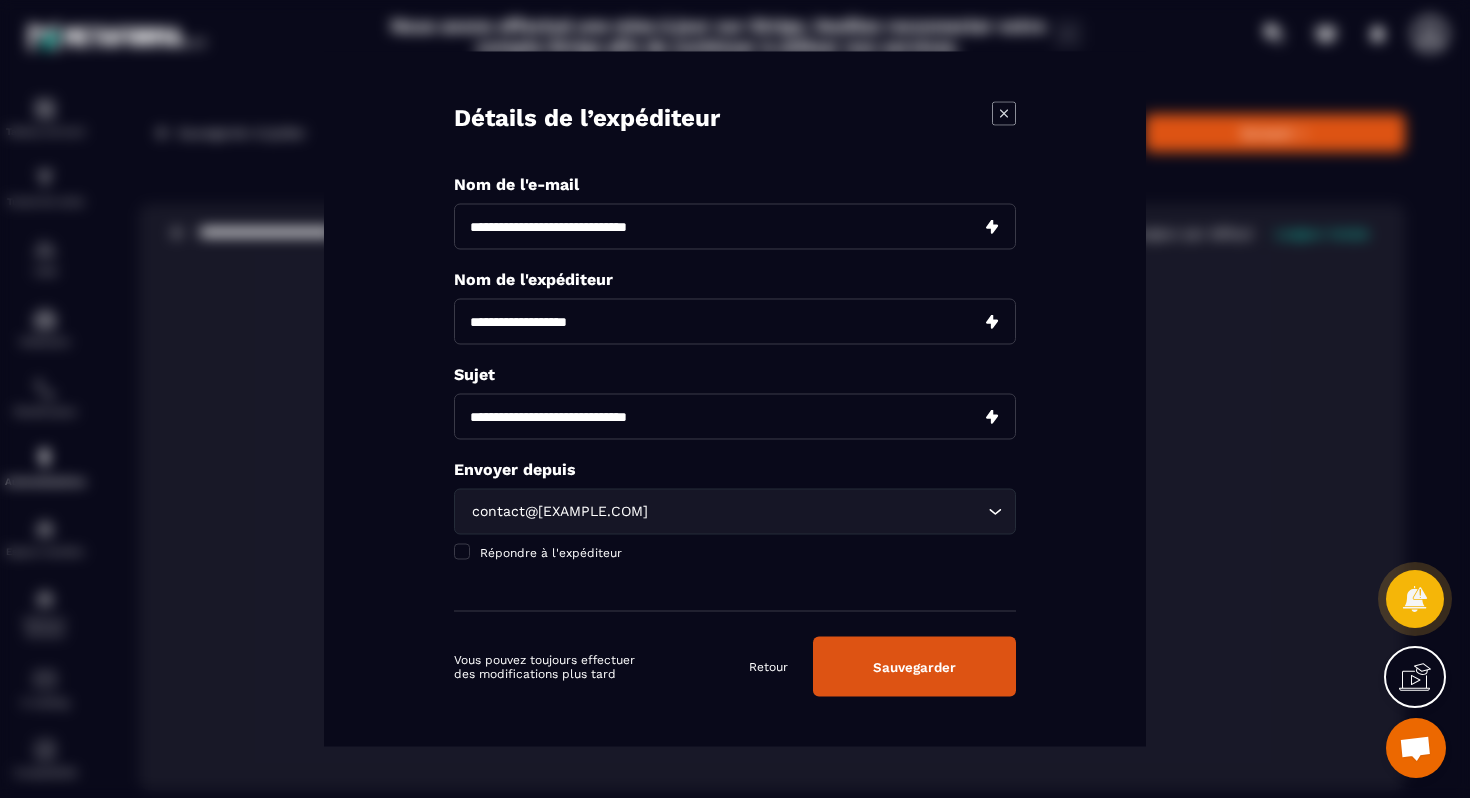 click on "Sauvegarder" at bounding box center (914, 667) 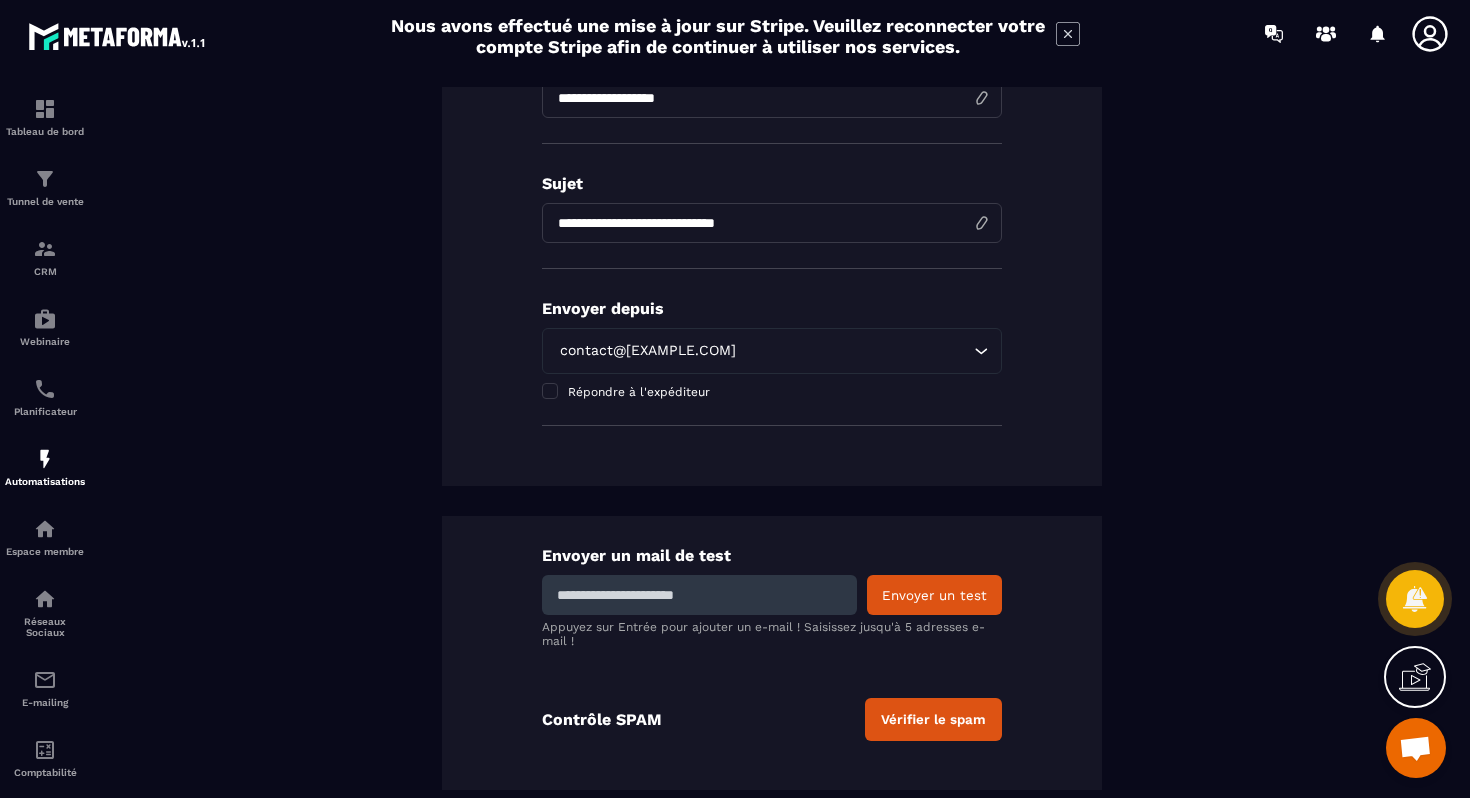 scroll, scrollTop: 379, scrollLeft: 0, axis: vertical 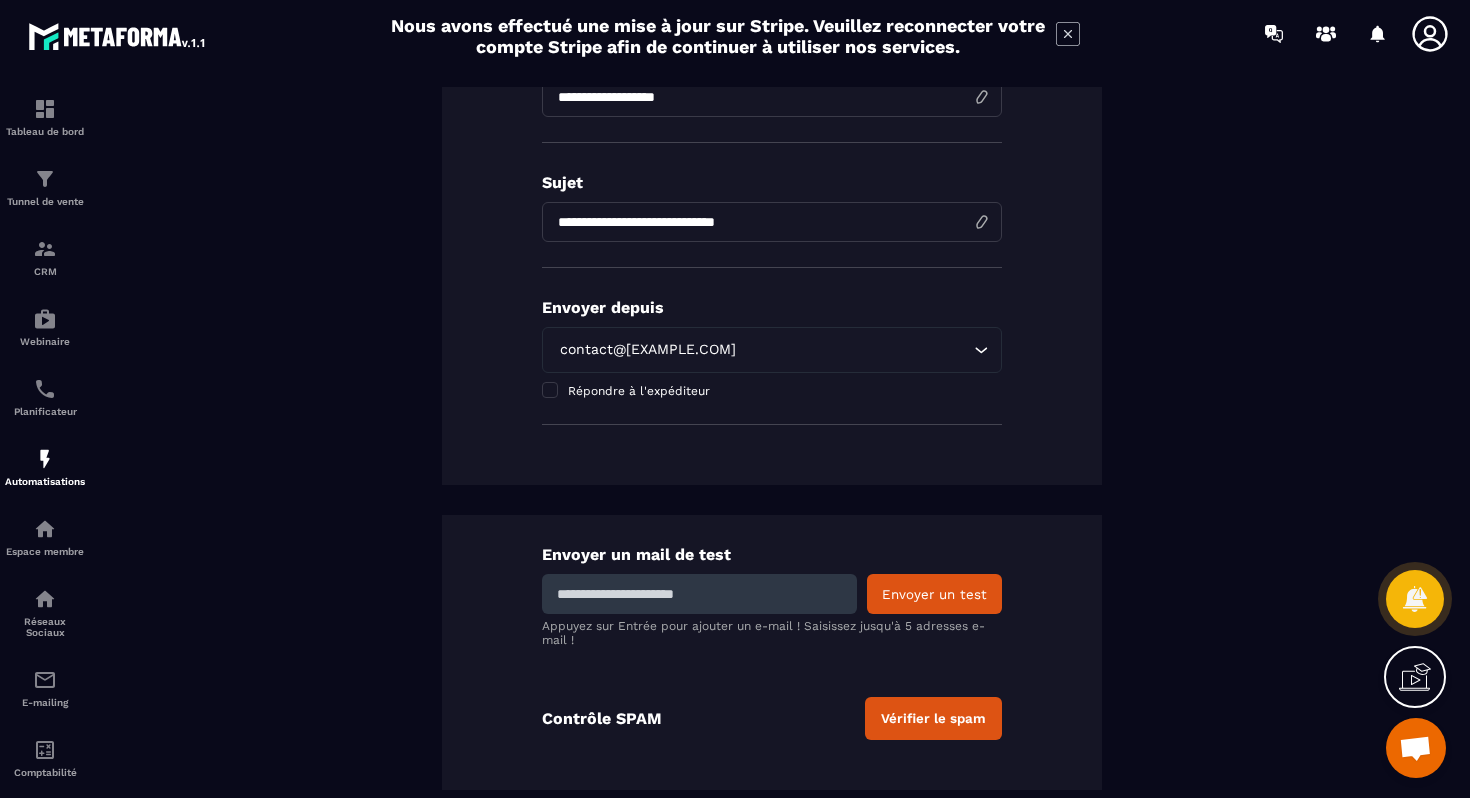 click at bounding box center (699, 594) 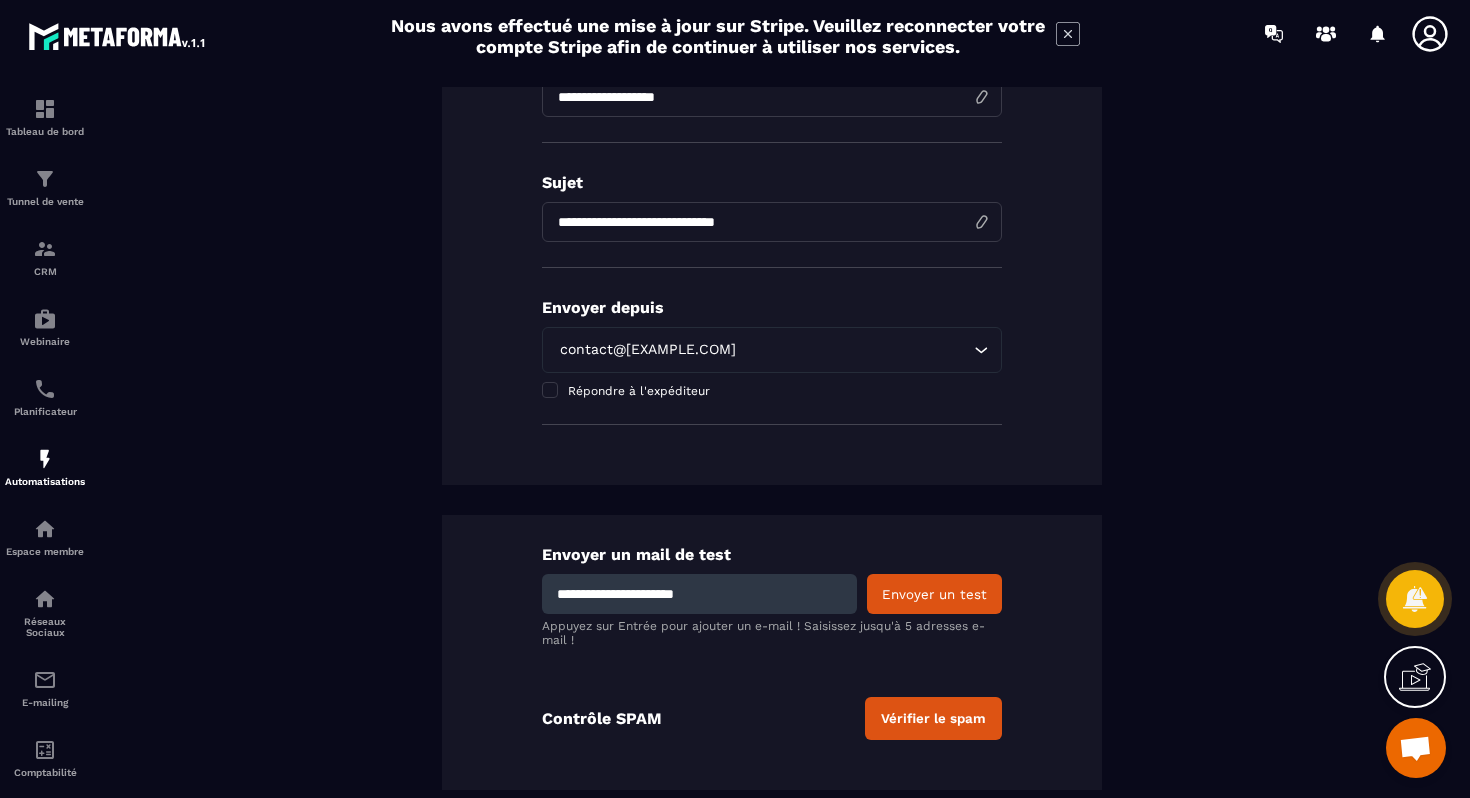click on "Envoyer un test" at bounding box center [934, 594] 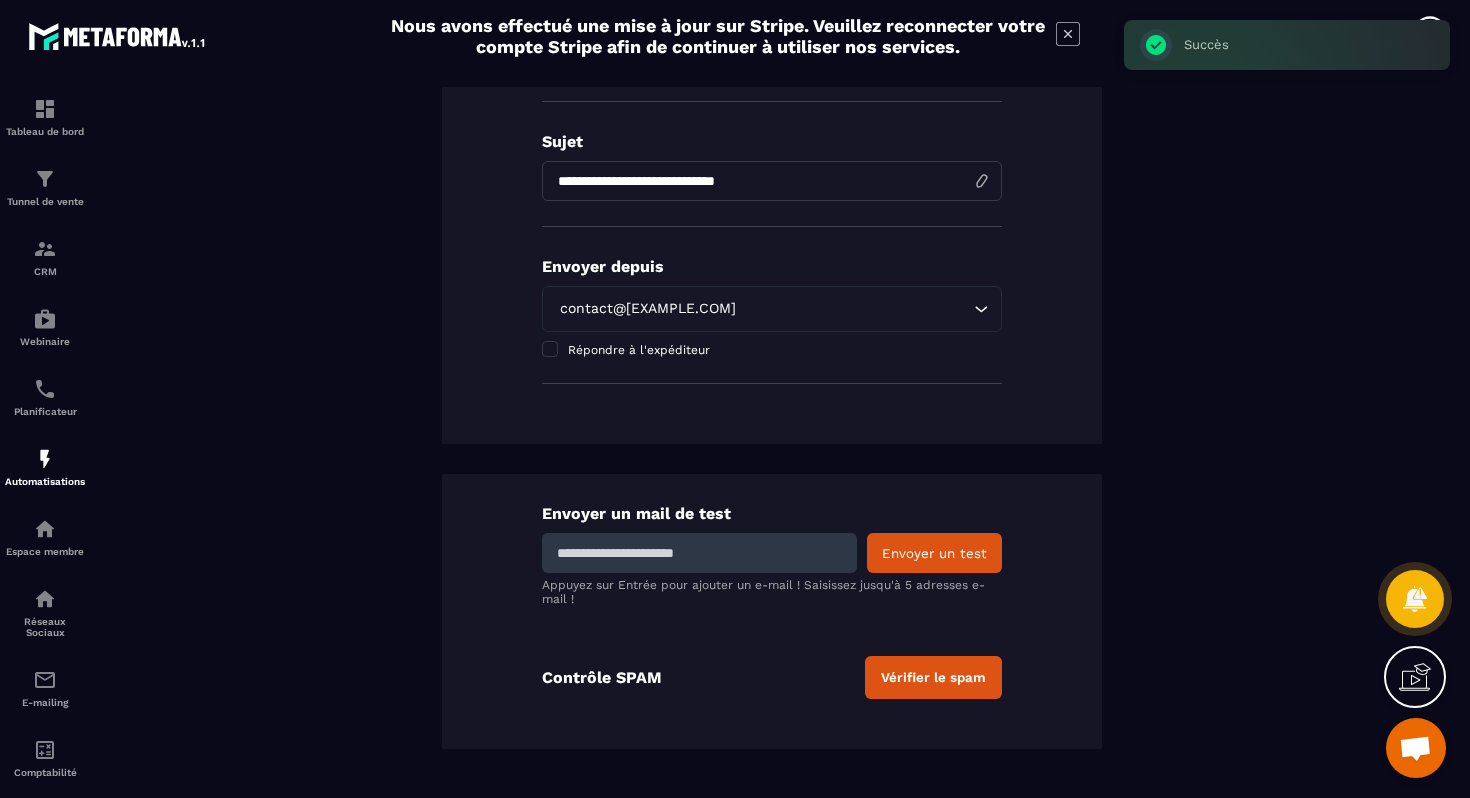 scroll, scrollTop: 45, scrollLeft: 0, axis: vertical 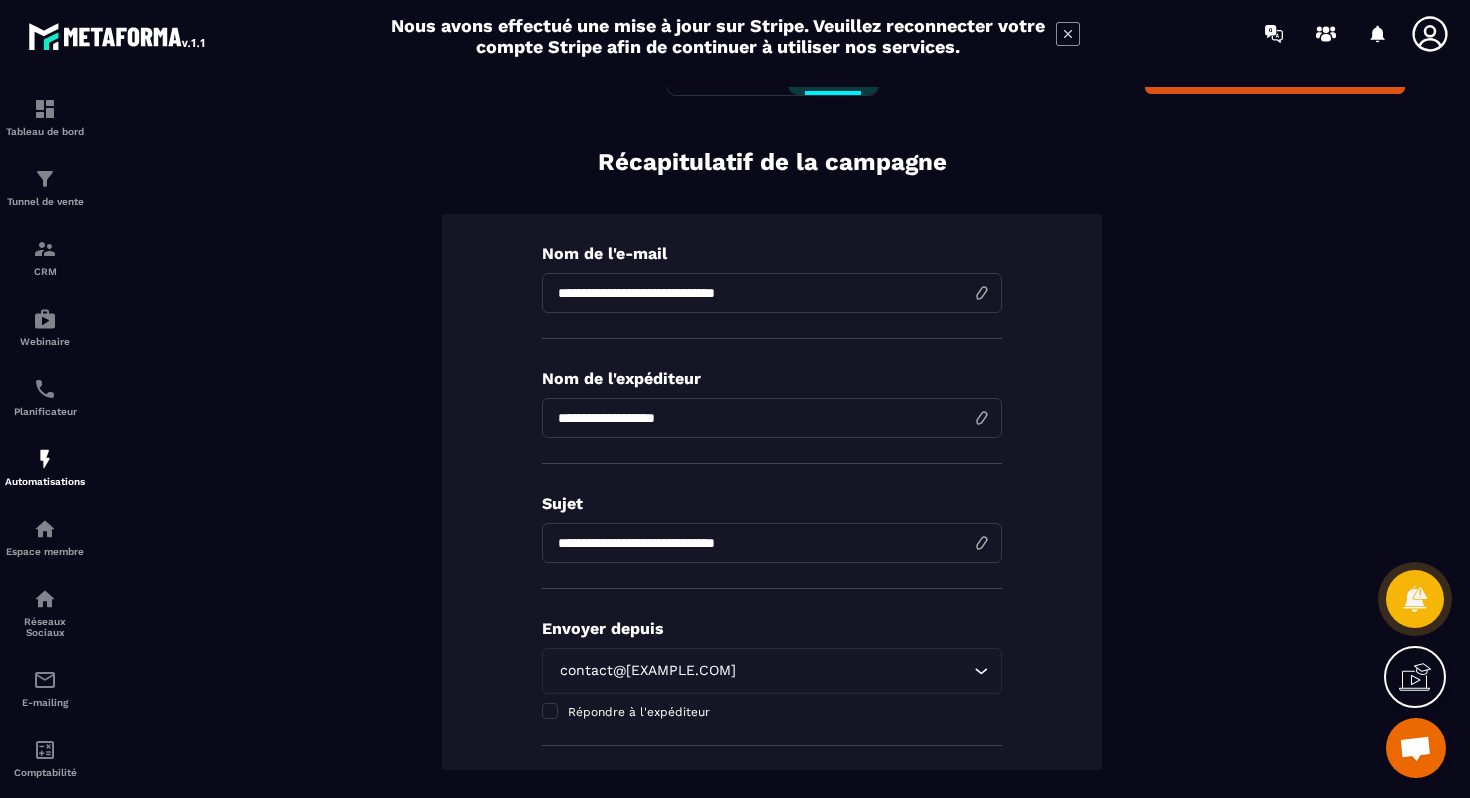 drag, startPoint x: 833, startPoint y: 551, endPoint x: 515, endPoint y: 556, distance: 318.0393 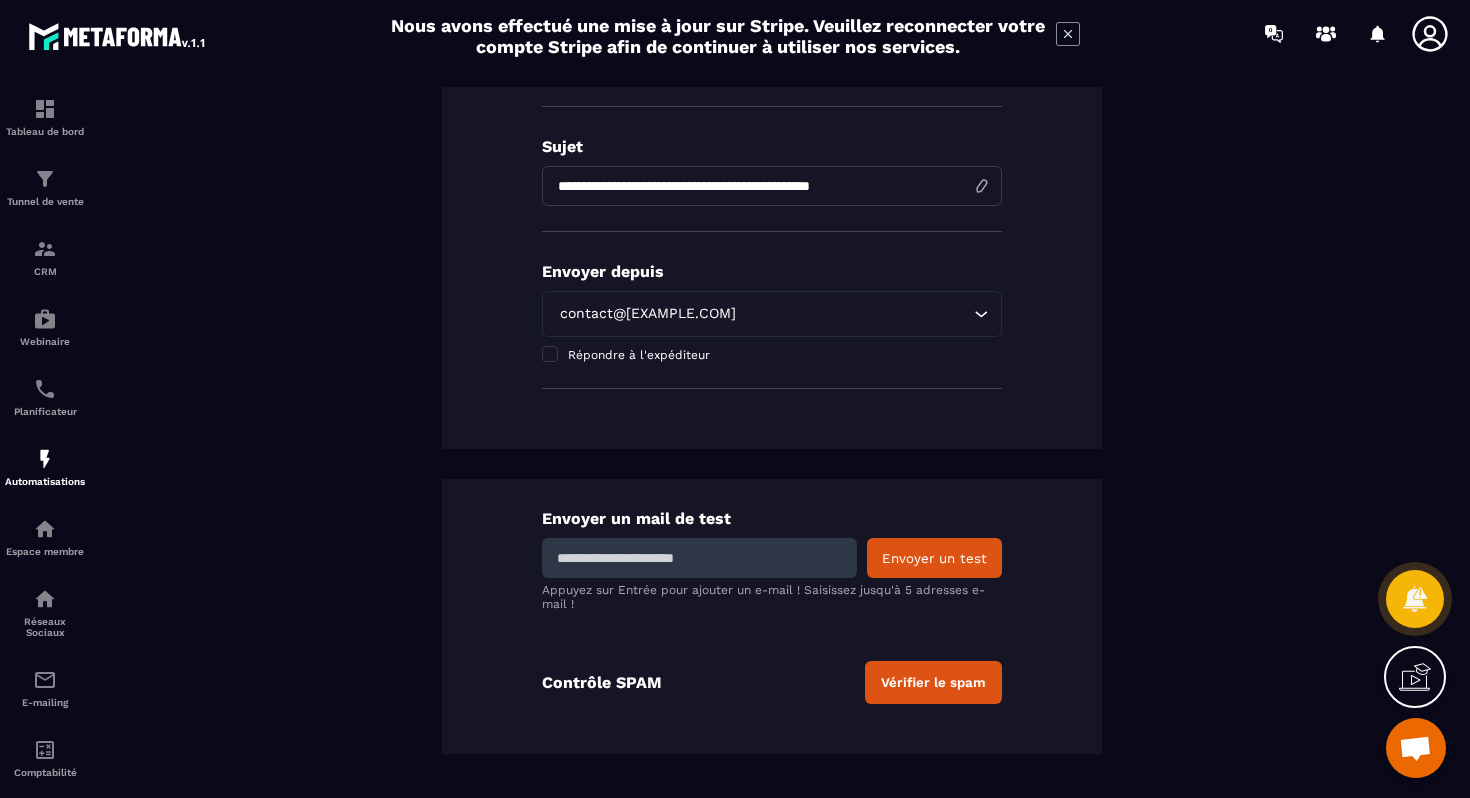 scroll, scrollTop: 379, scrollLeft: 0, axis: vertical 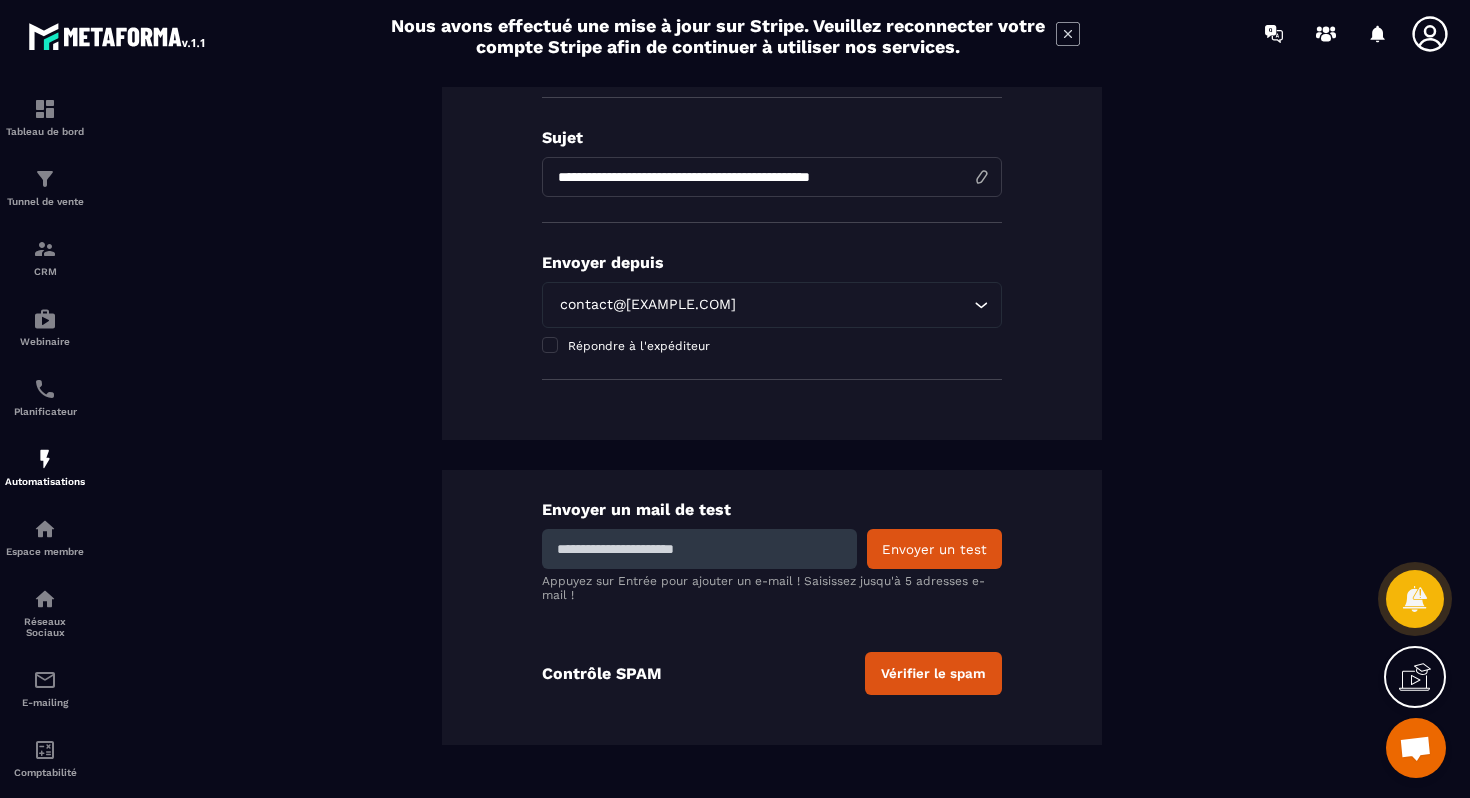 type on "**********" 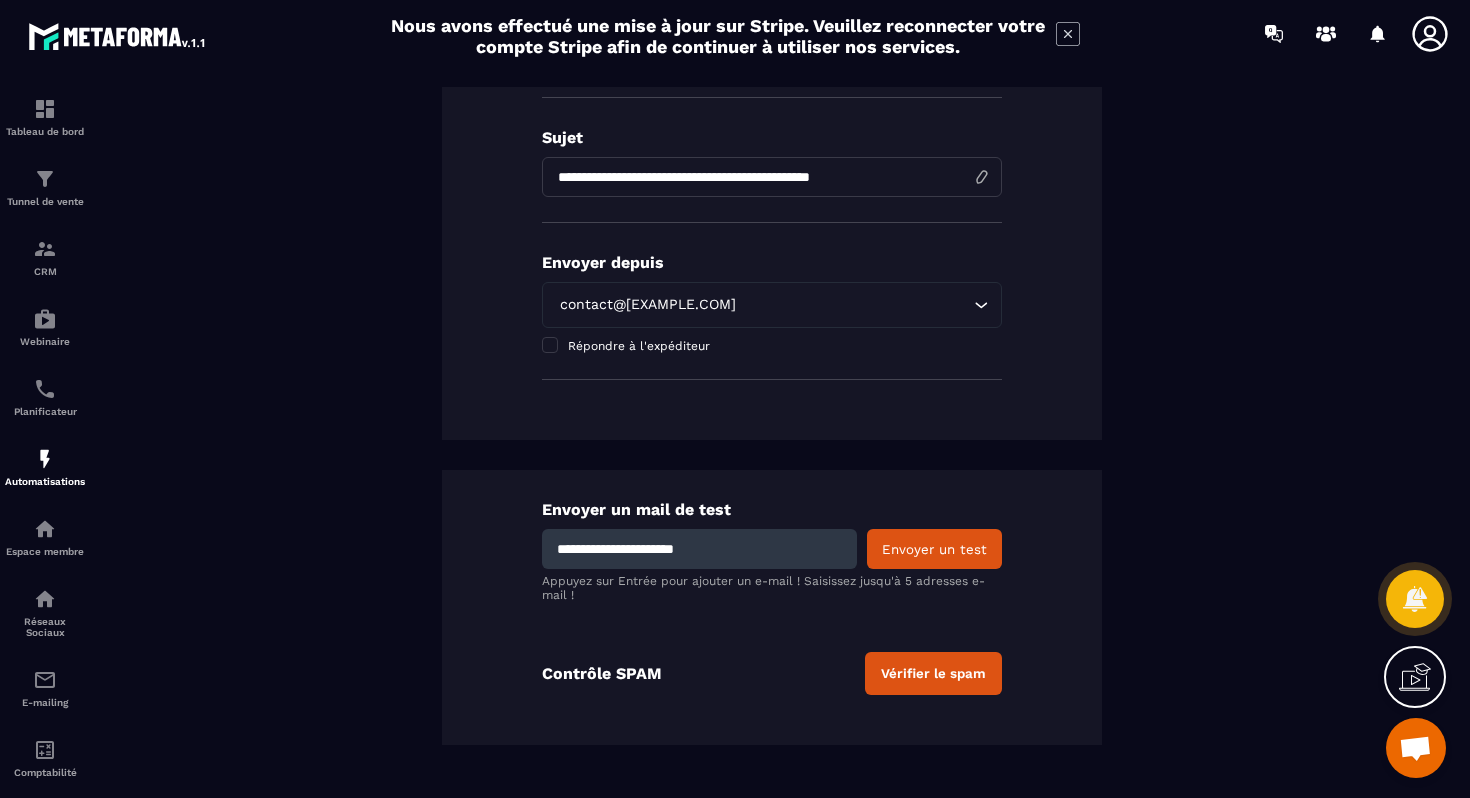 click on "Envoyer un test" at bounding box center [934, 549] 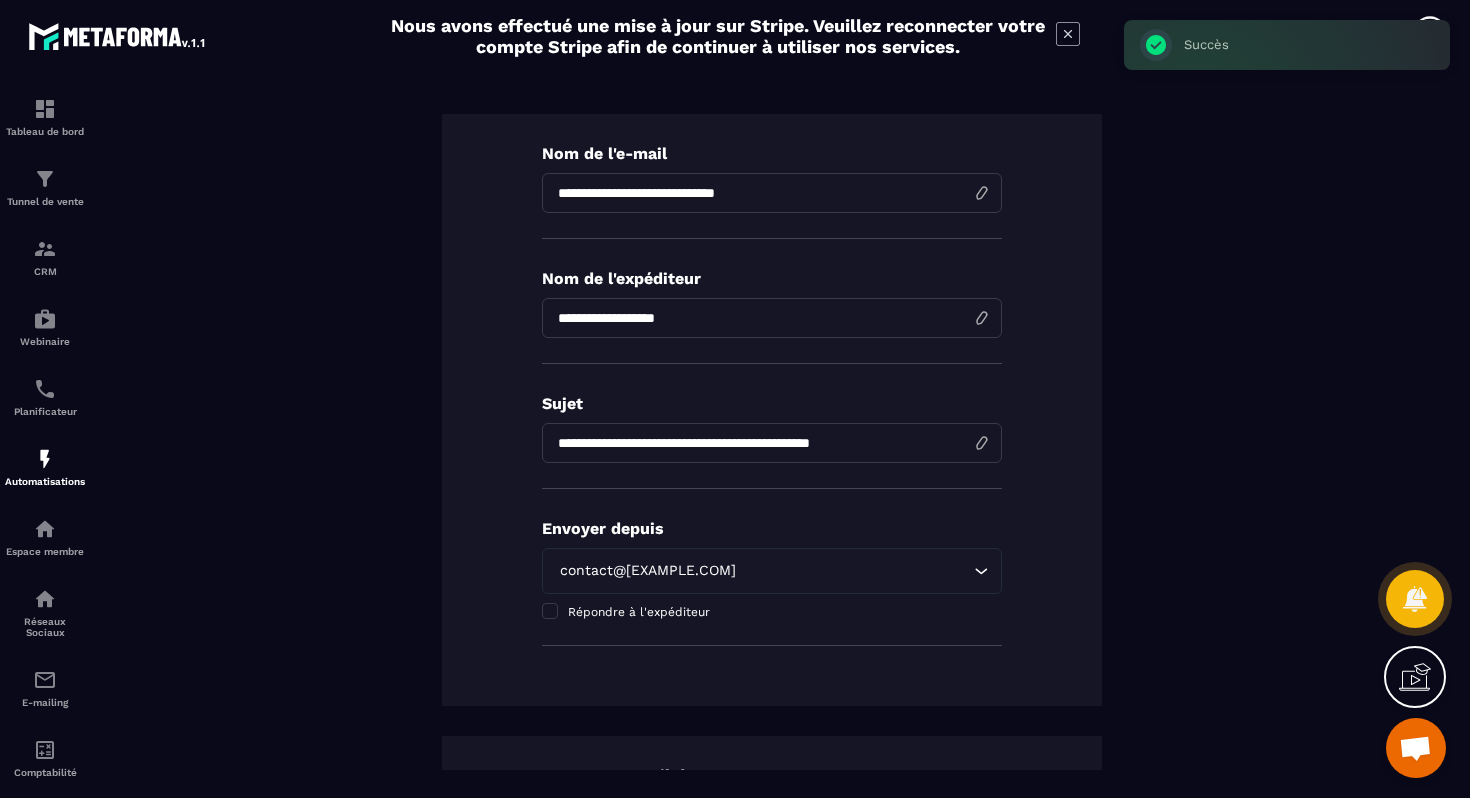 scroll, scrollTop: 0, scrollLeft: 0, axis: both 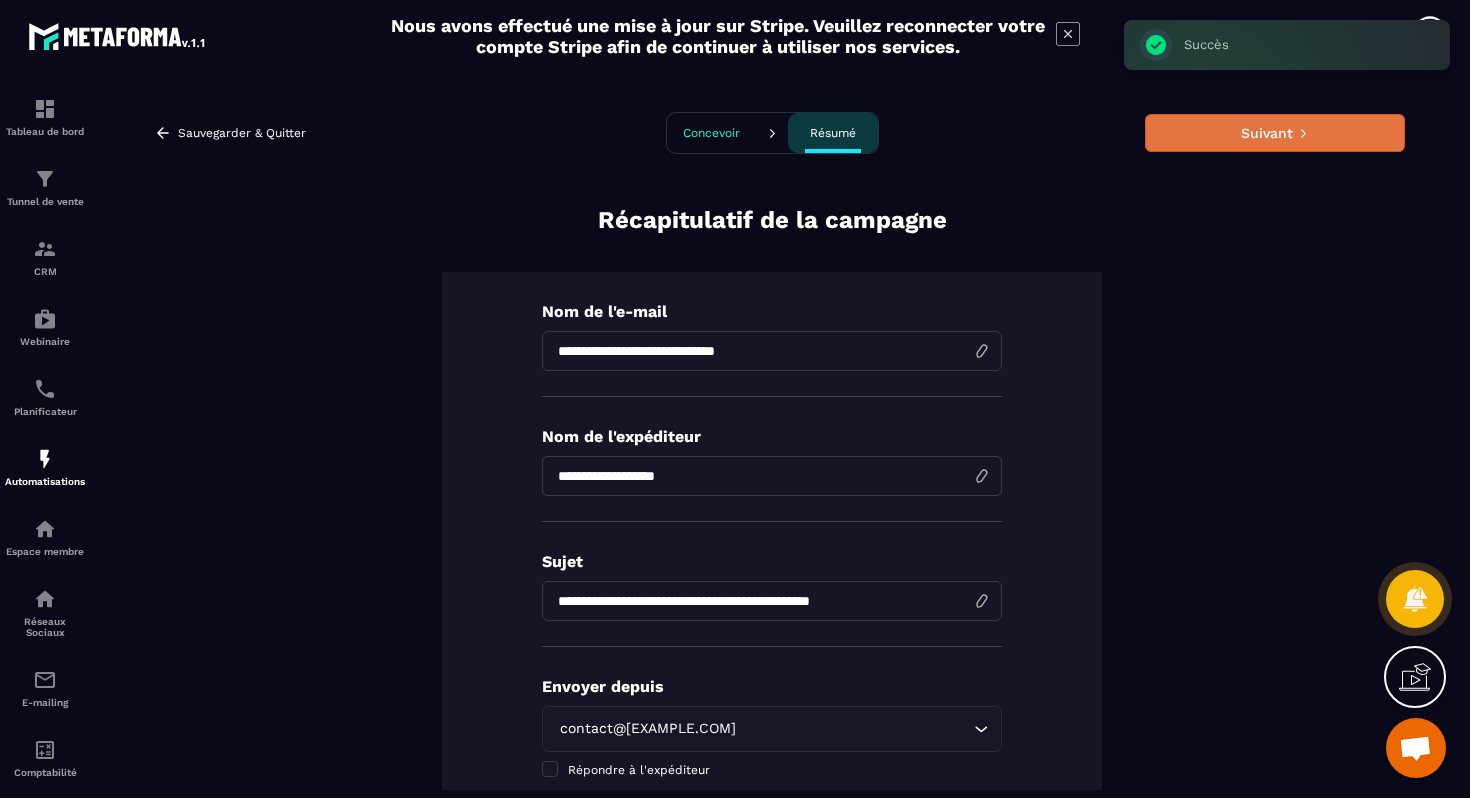 click on "Suivant" at bounding box center (1275, 133) 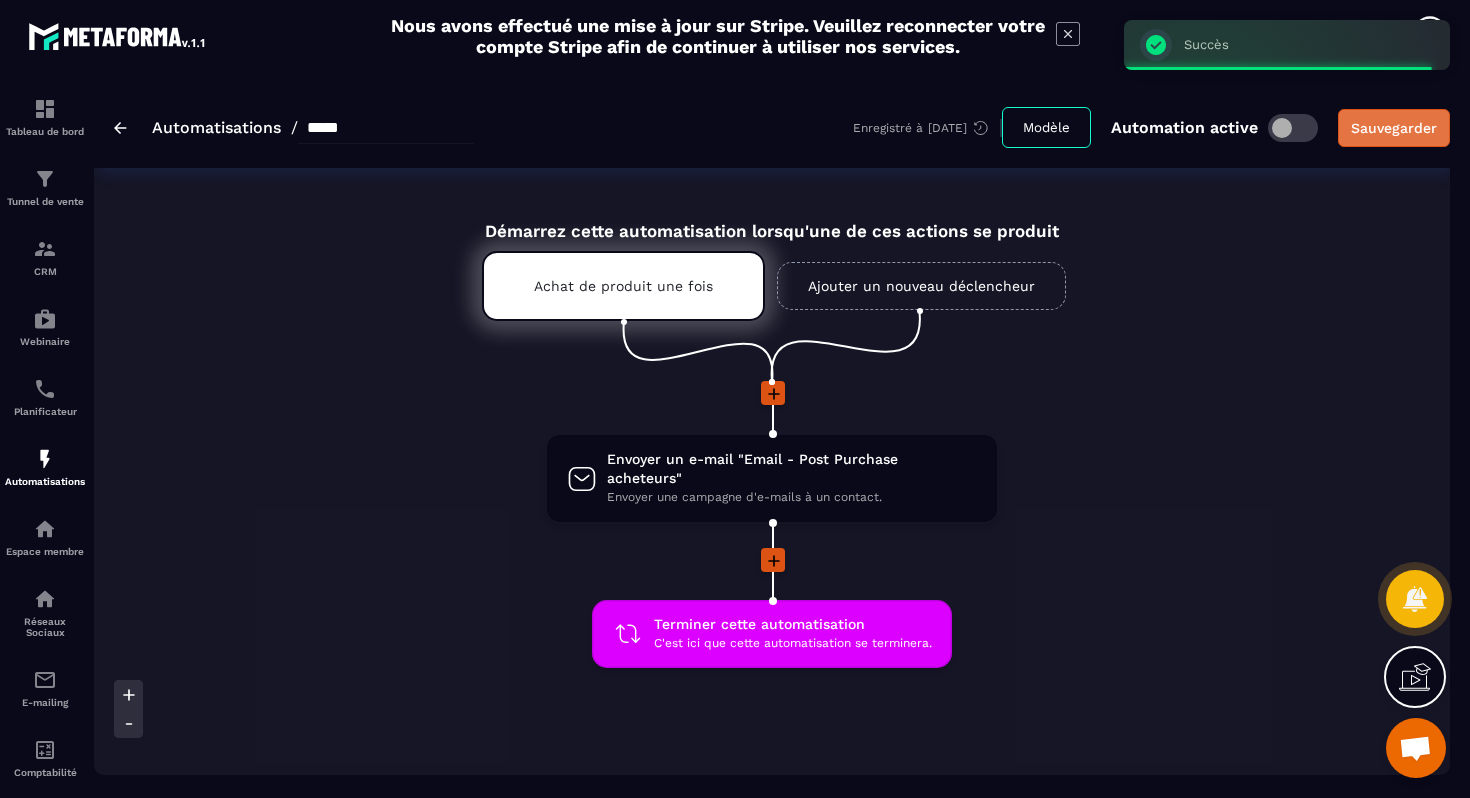 drag, startPoint x: 1423, startPoint y: 129, endPoint x: 1412, endPoint y: 143, distance: 17.804493 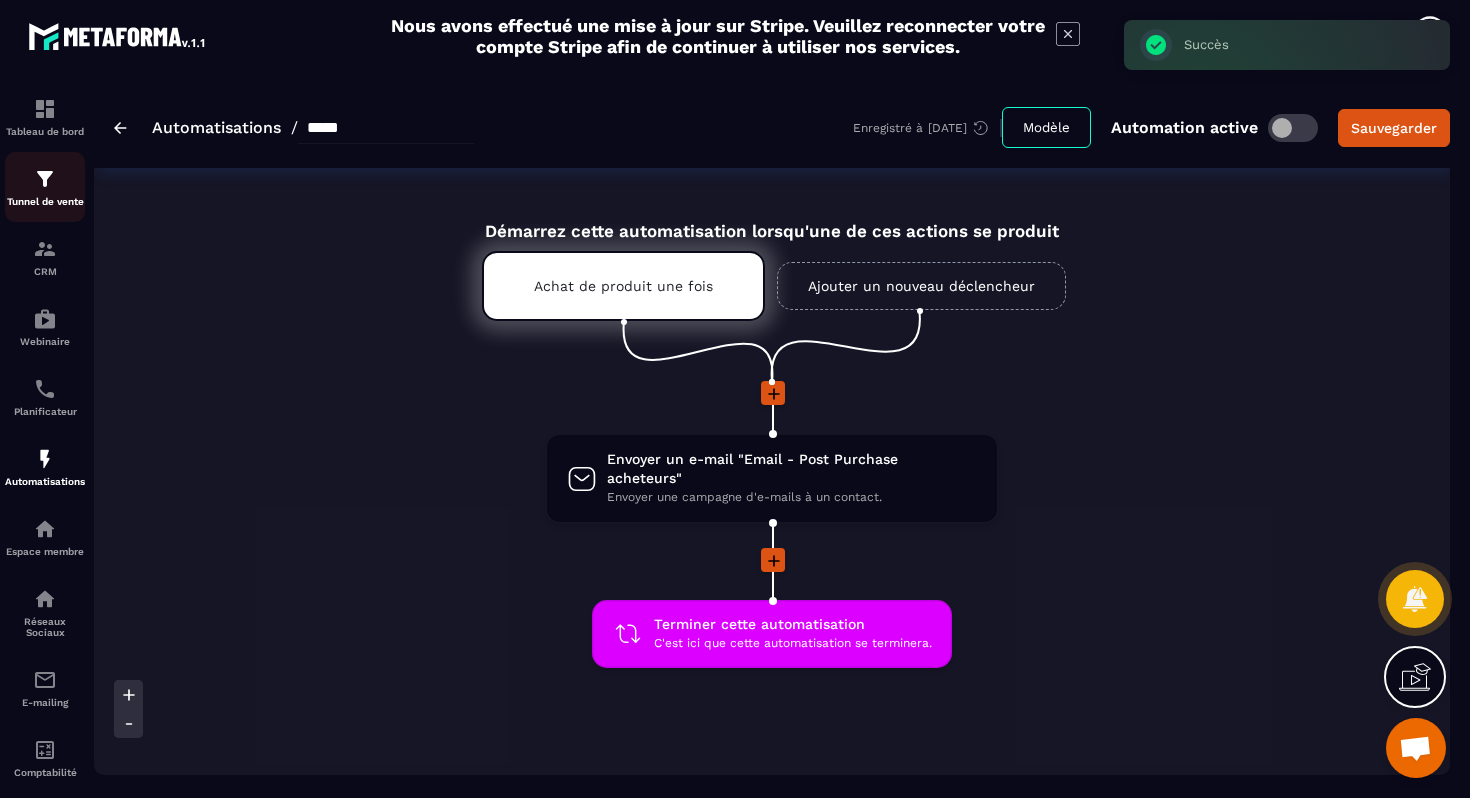 click at bounding box center (45, 179) 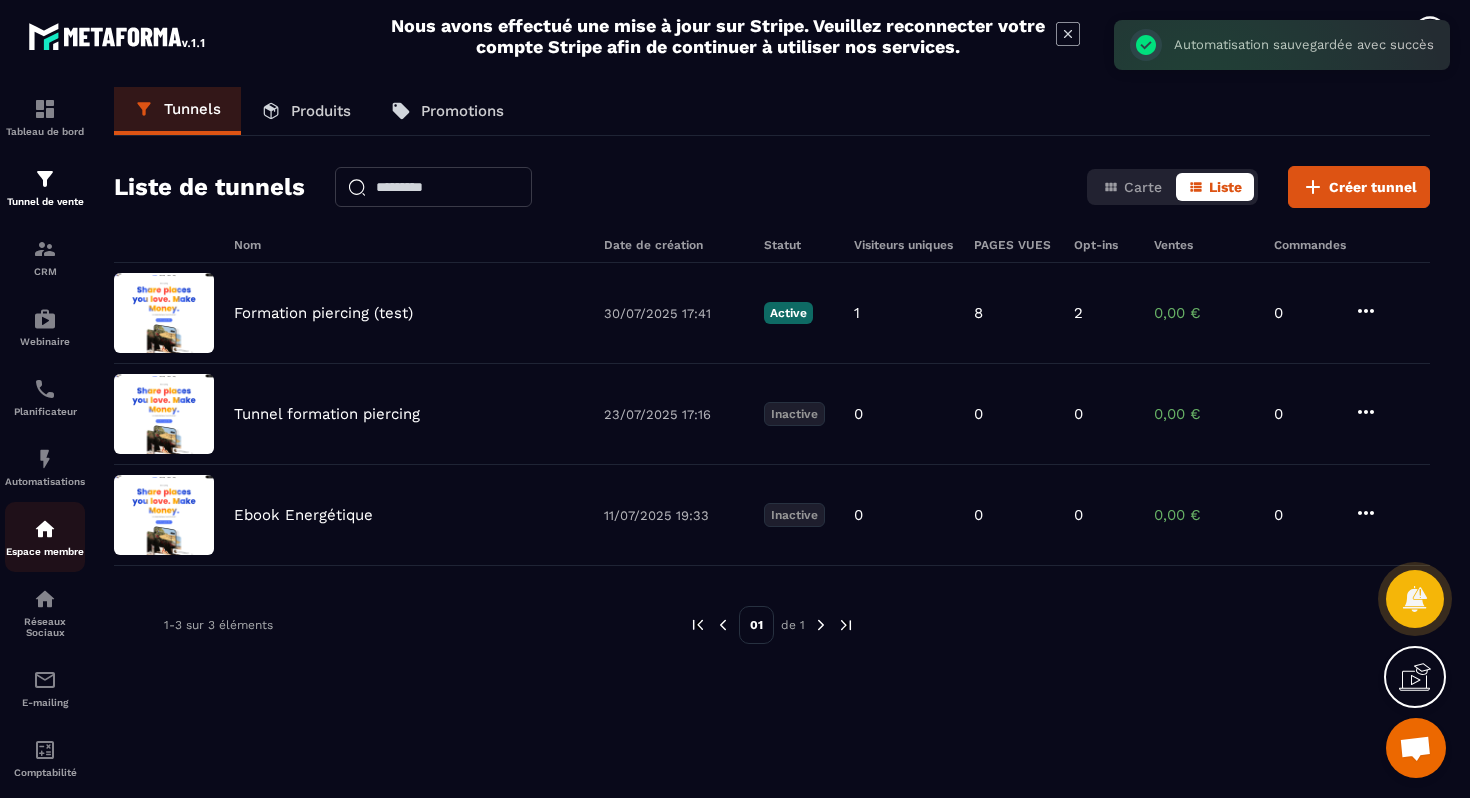 click on "Espace membre" at bounding box center [45, 551] 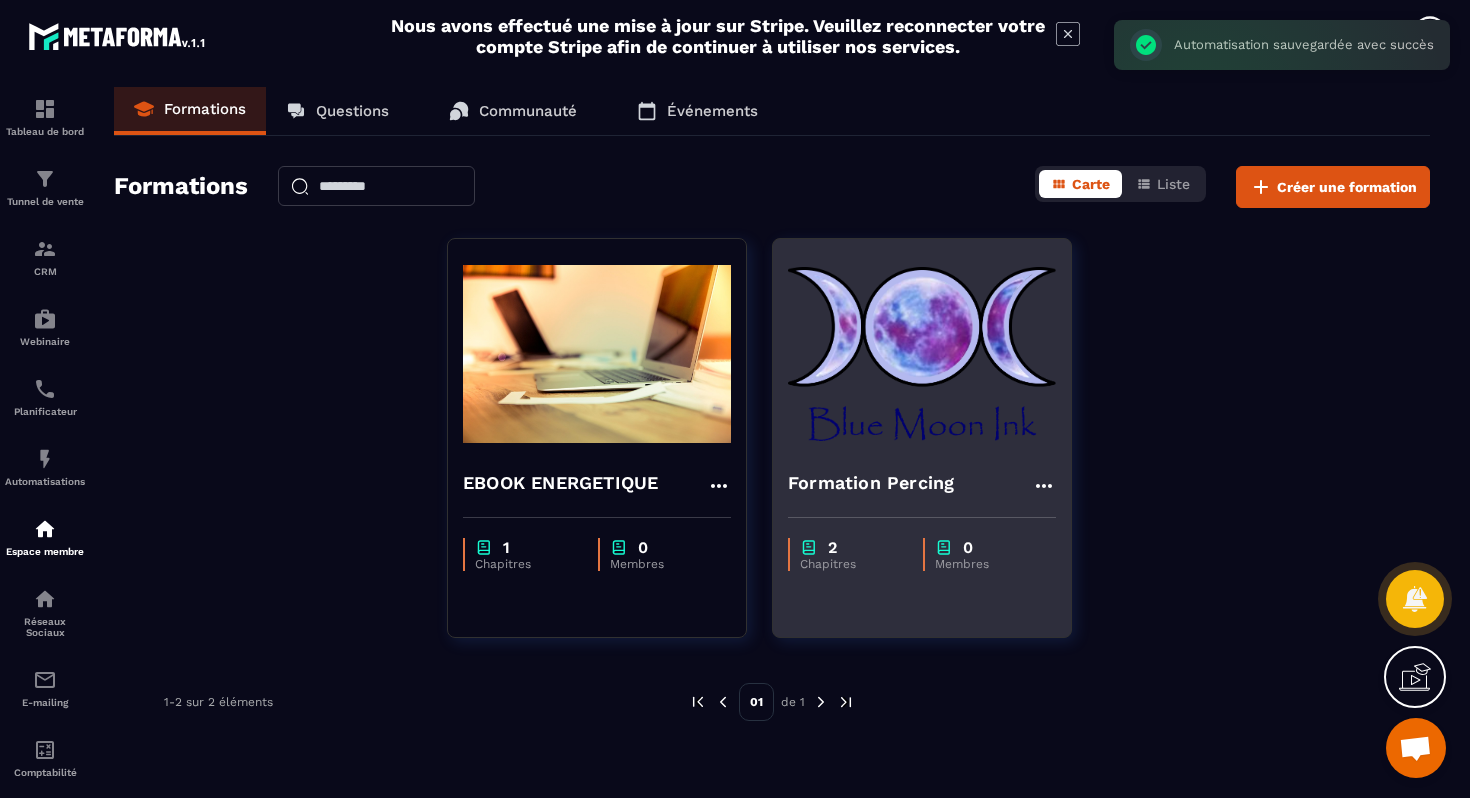 click 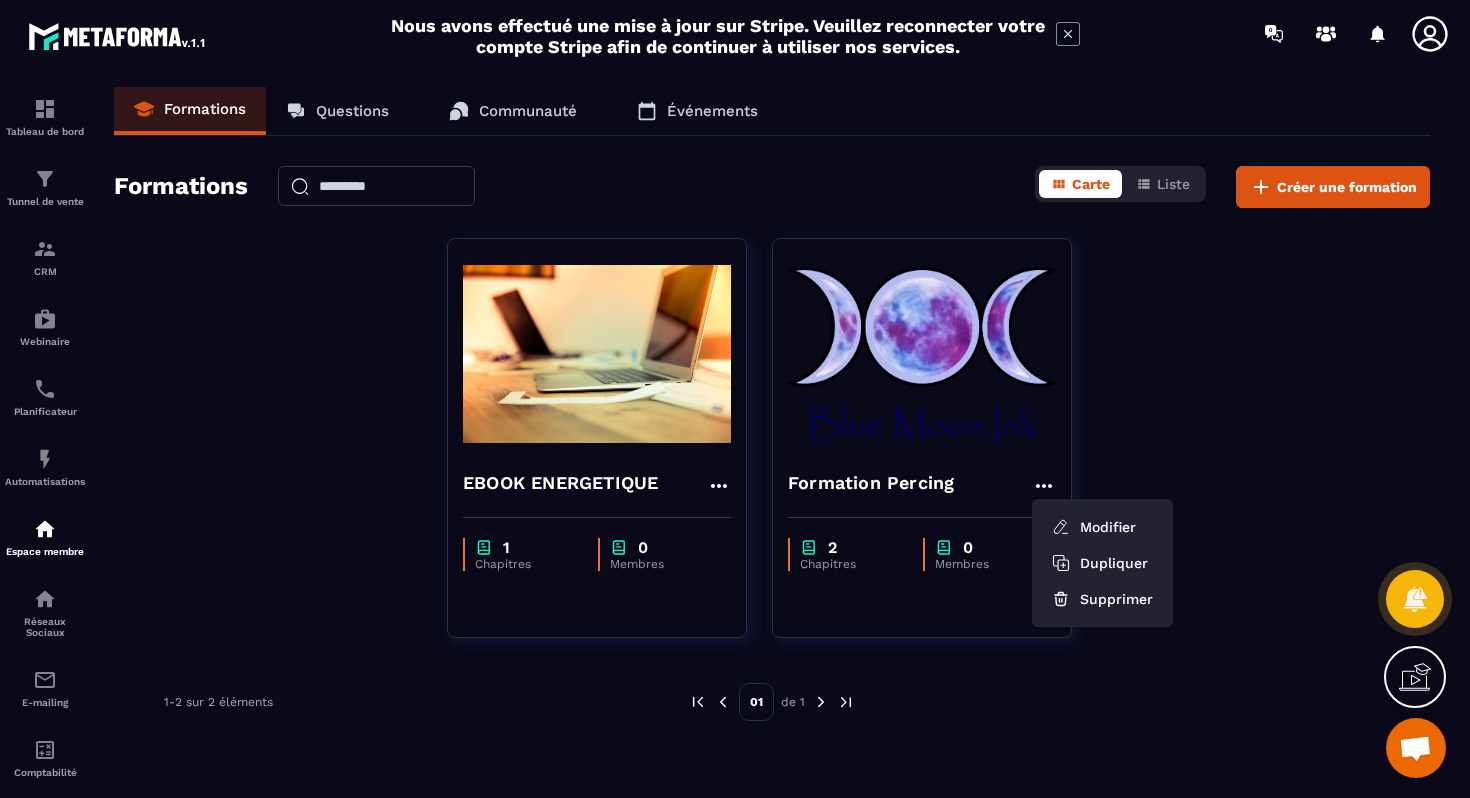click on "EBOOK ENERGETIQUE 1 Chapitres 0 Membres Formation Percing  Modifier  Dupliquer  Supprimer 2 Chapitres 0 Membres" at bounding box center (772, 450) 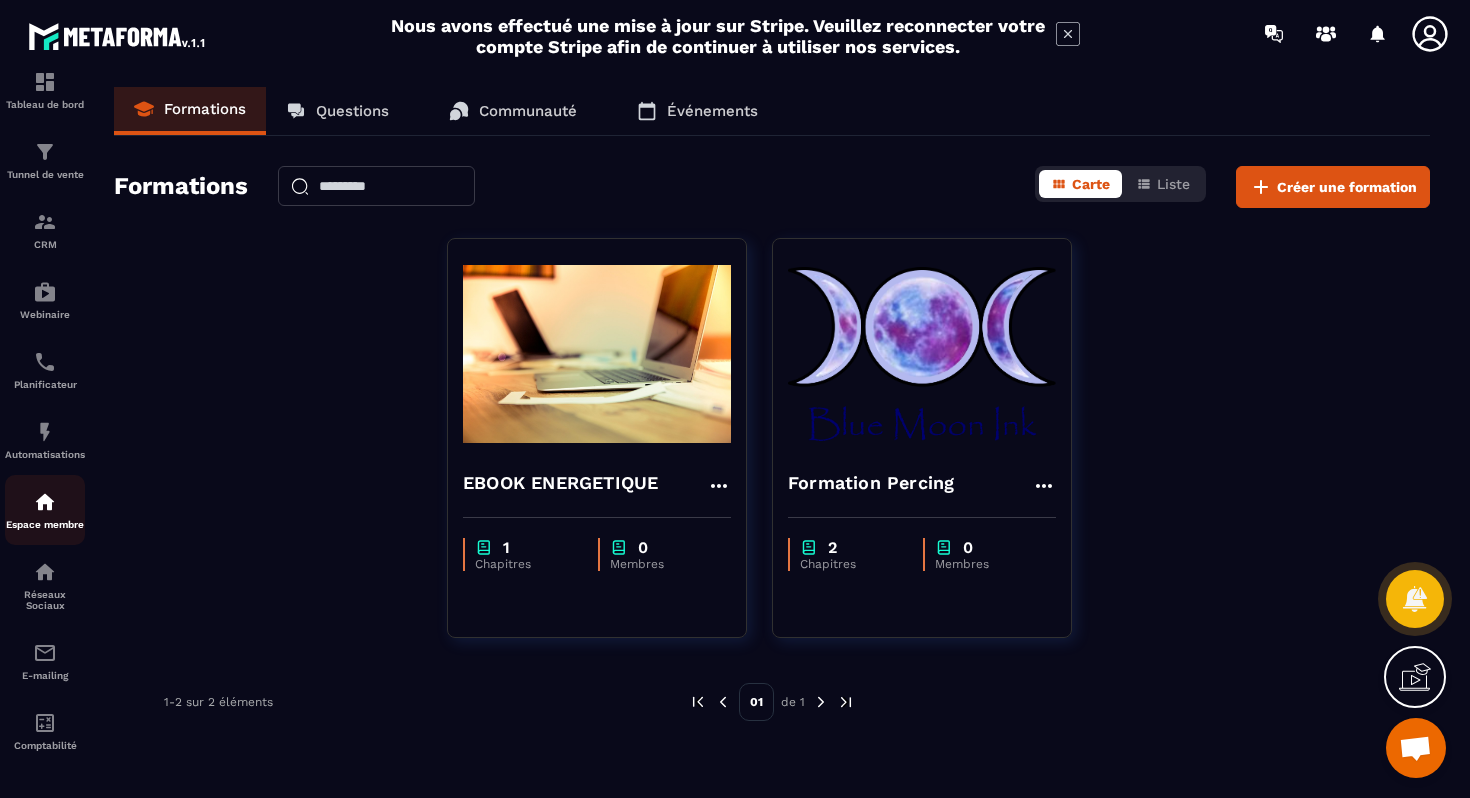 scroll, scrollTop: 27, scrollLeft: 0, axis: vertical 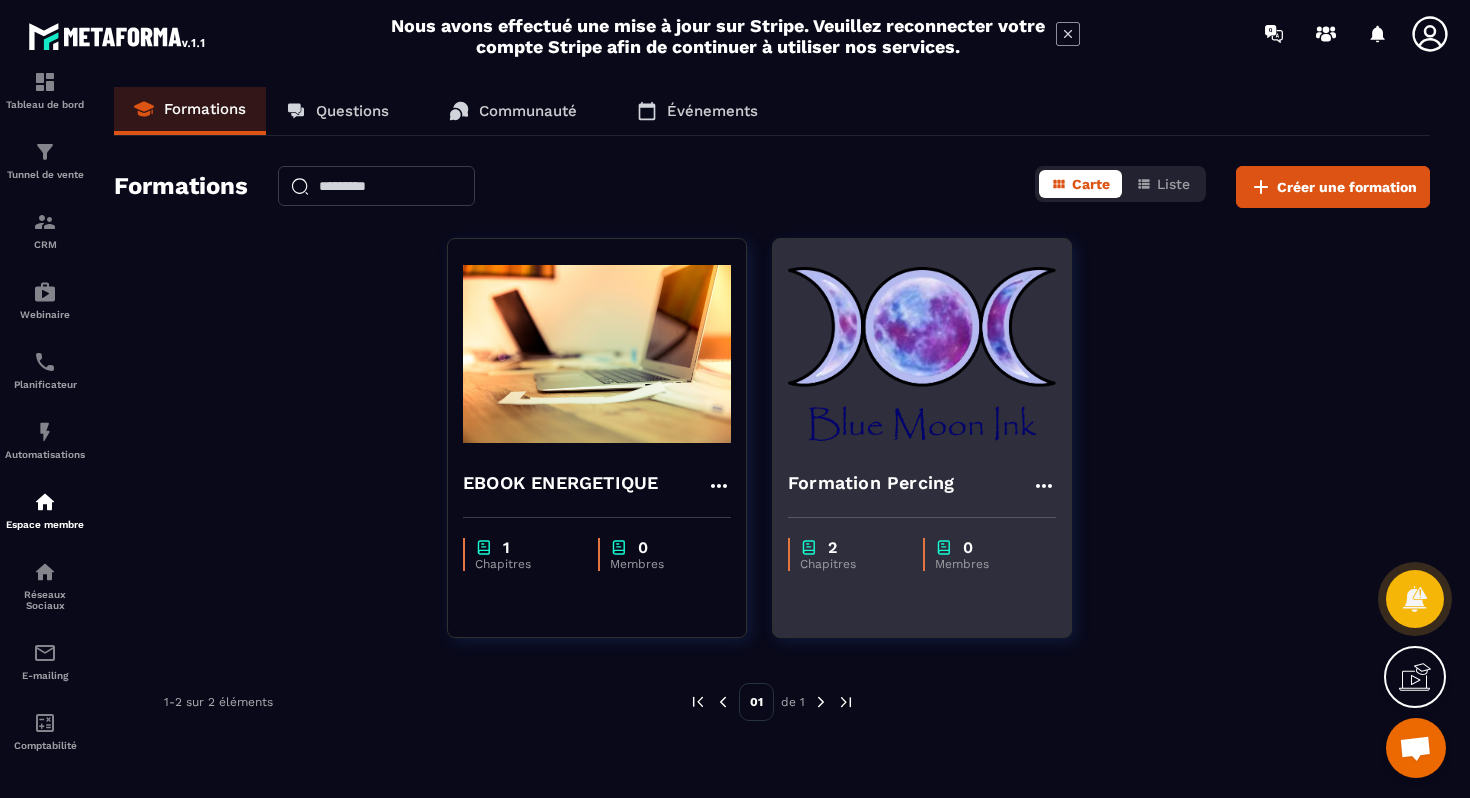 click on "Formation Percing" at bounding box center (922, 485) 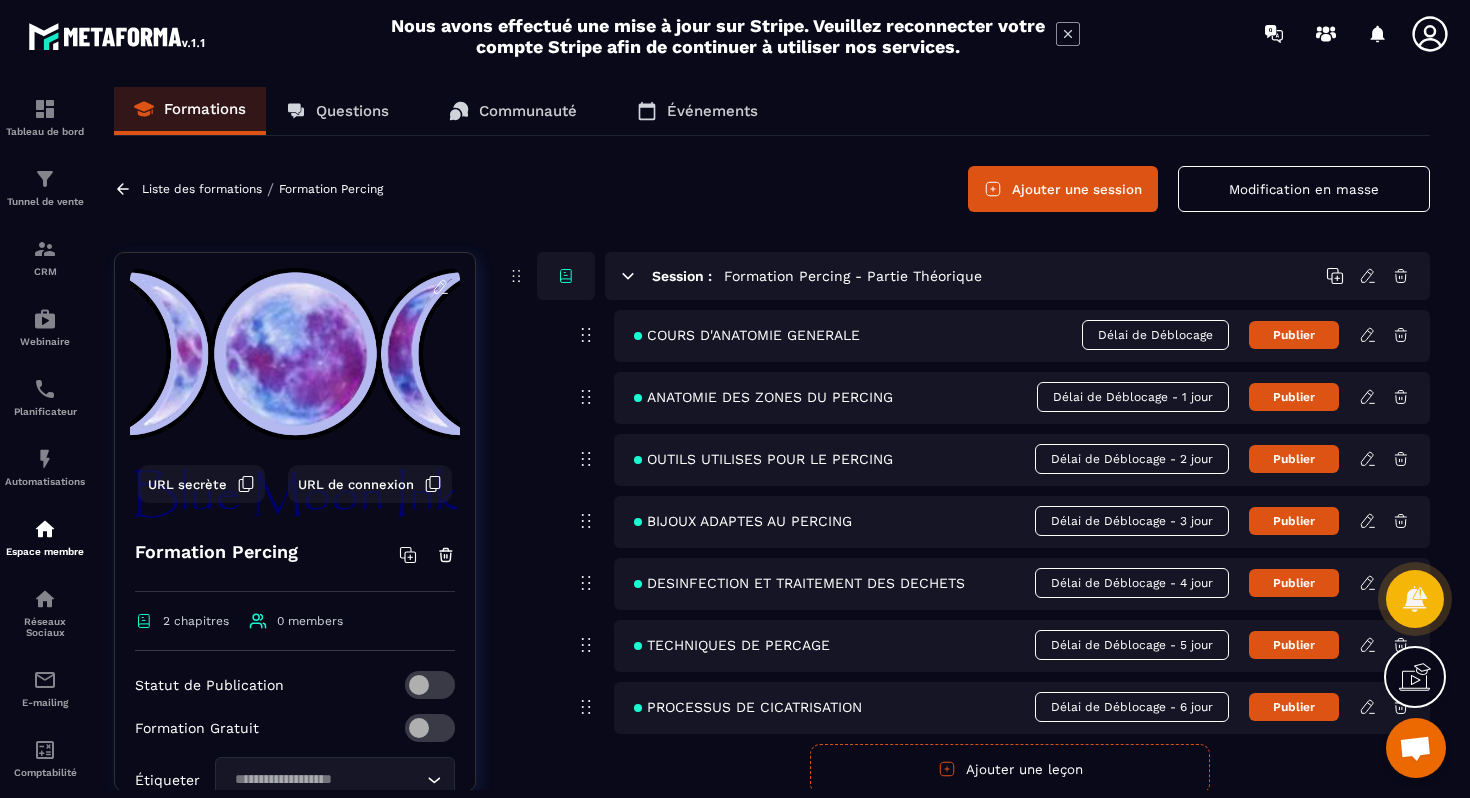 click on "Formation Percing" at bounding box center (331, 189) 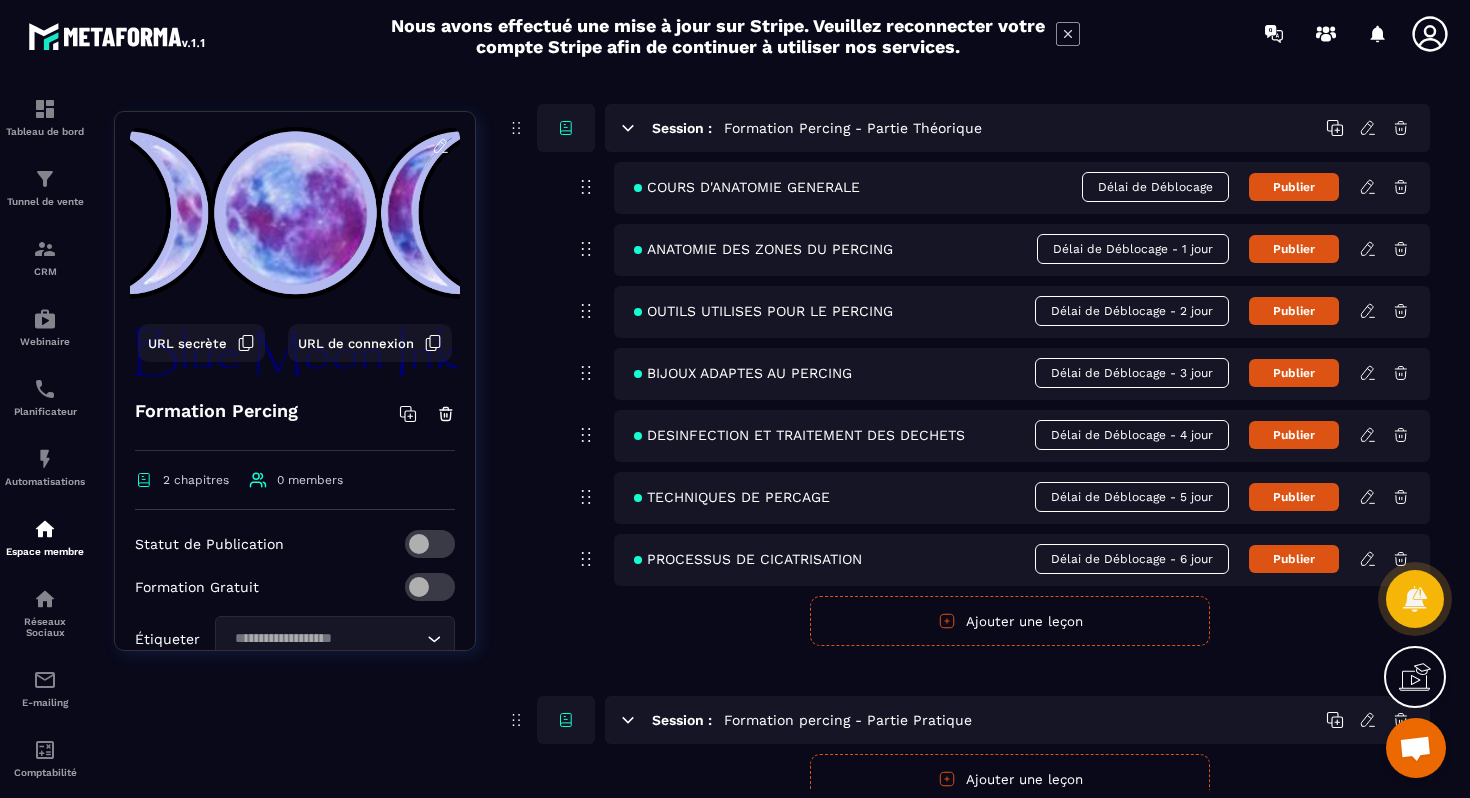 scroll, scrollTop: 232, scrollLeft: 0, axis: vertical 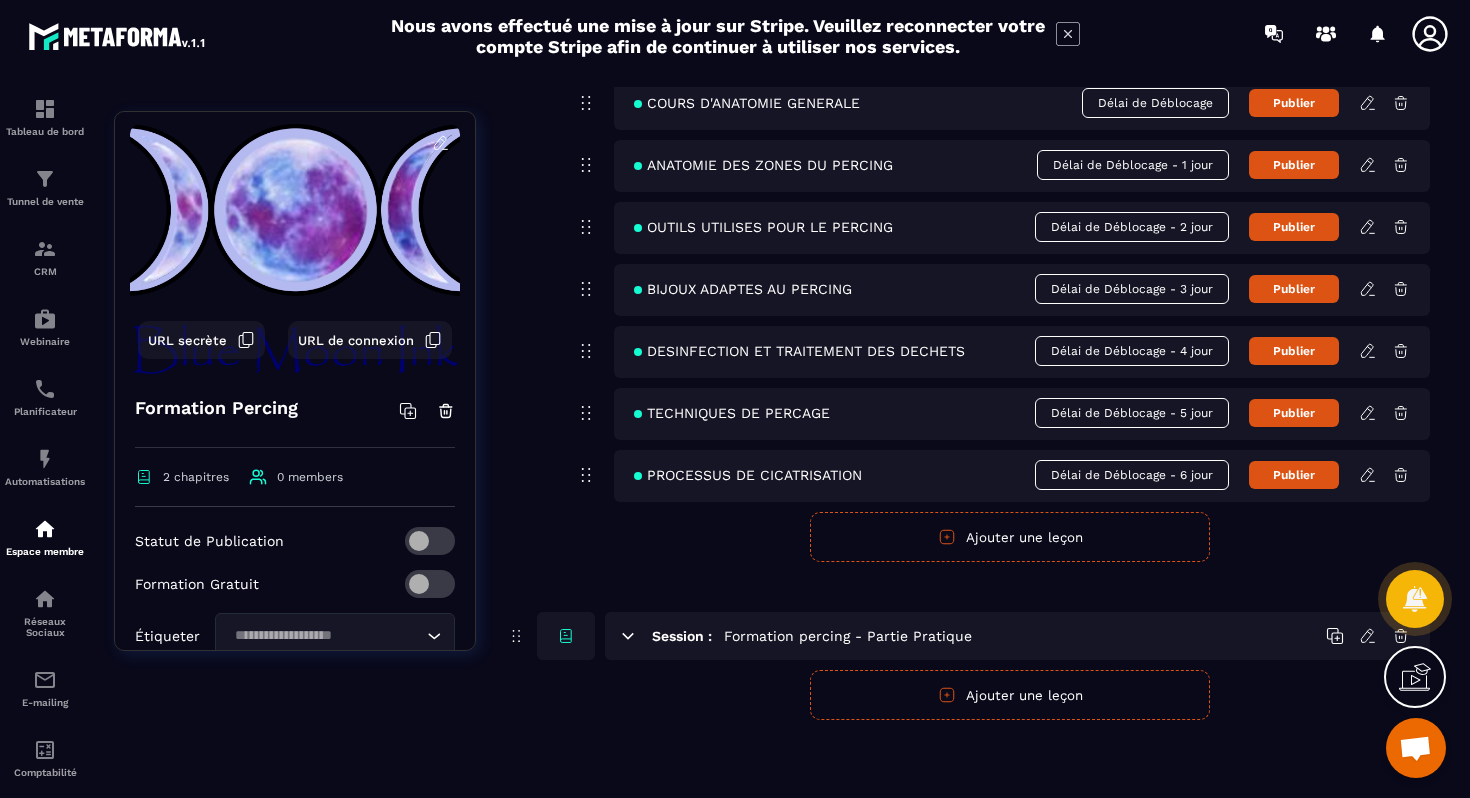 click 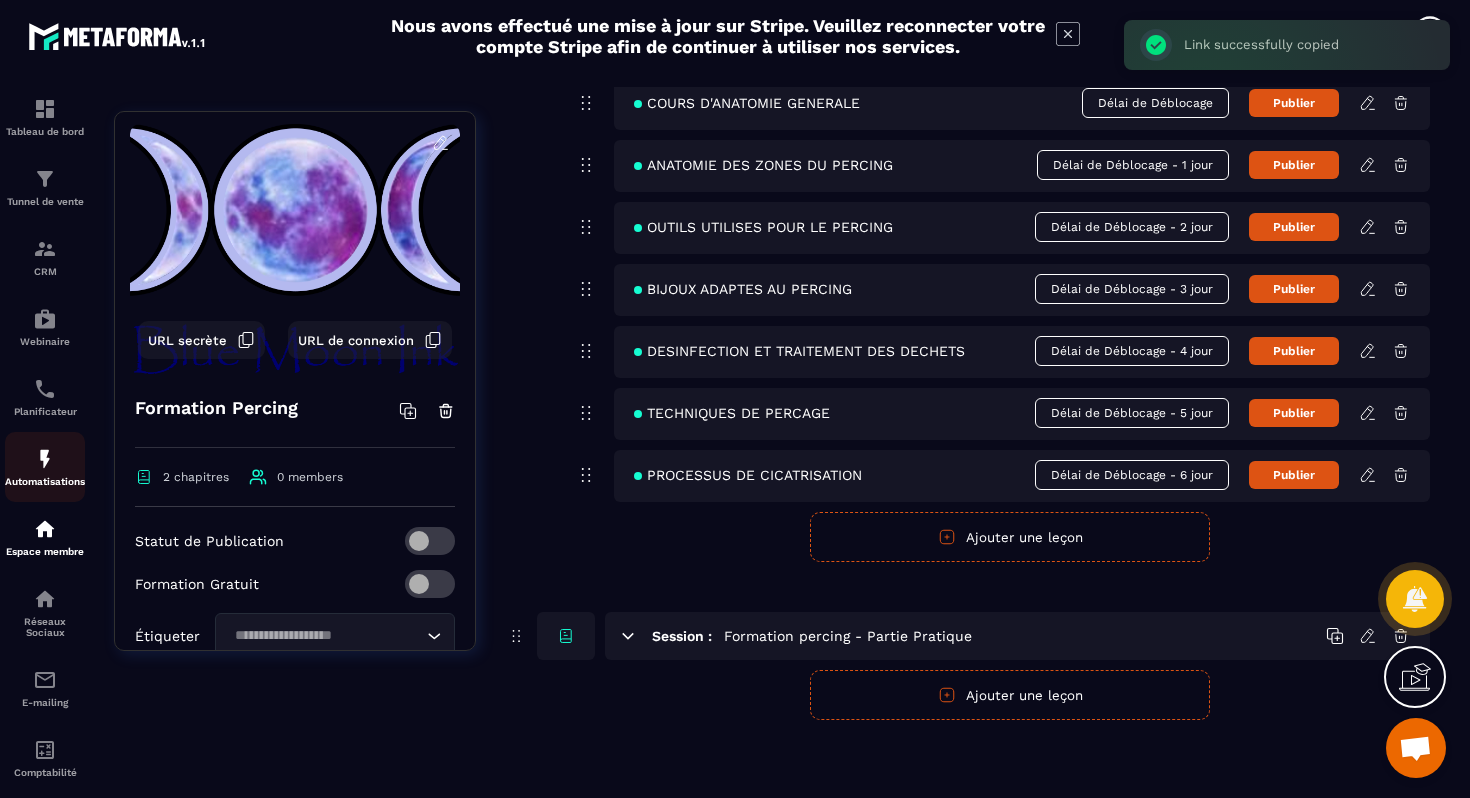 click on "Automatisations" at bounding box center (45, 481) 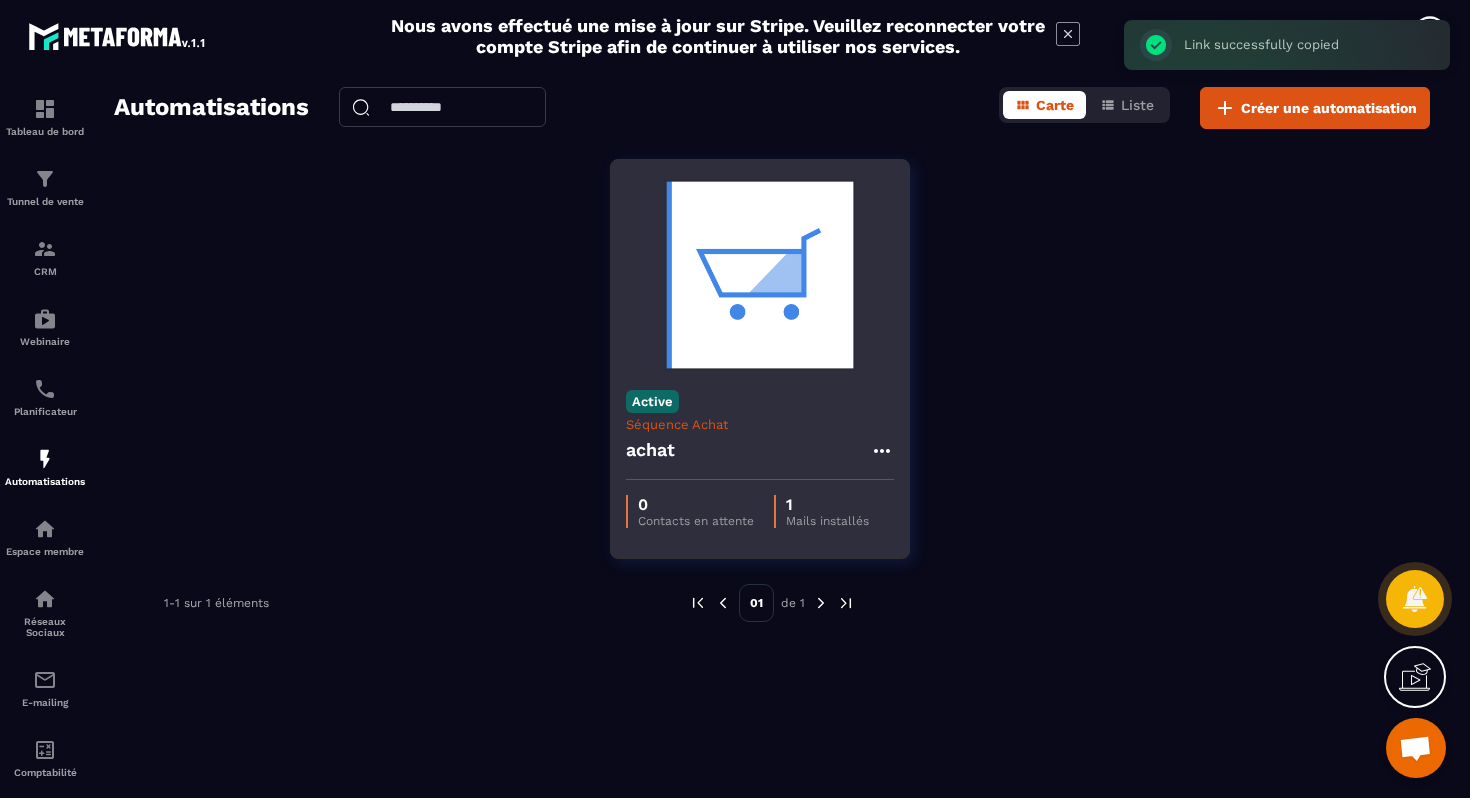 click 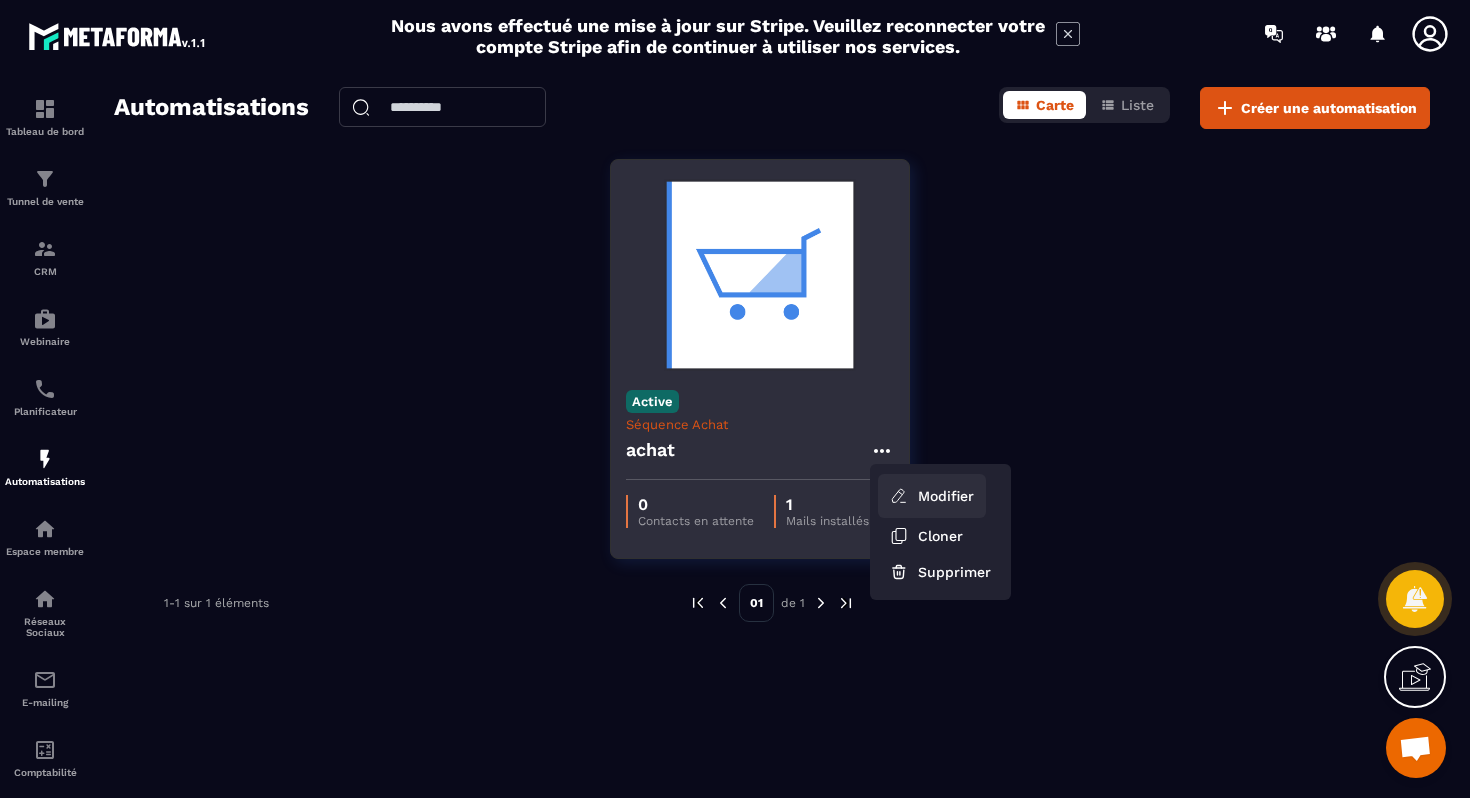 click on "Modifier" at bounding box center [932, 496] 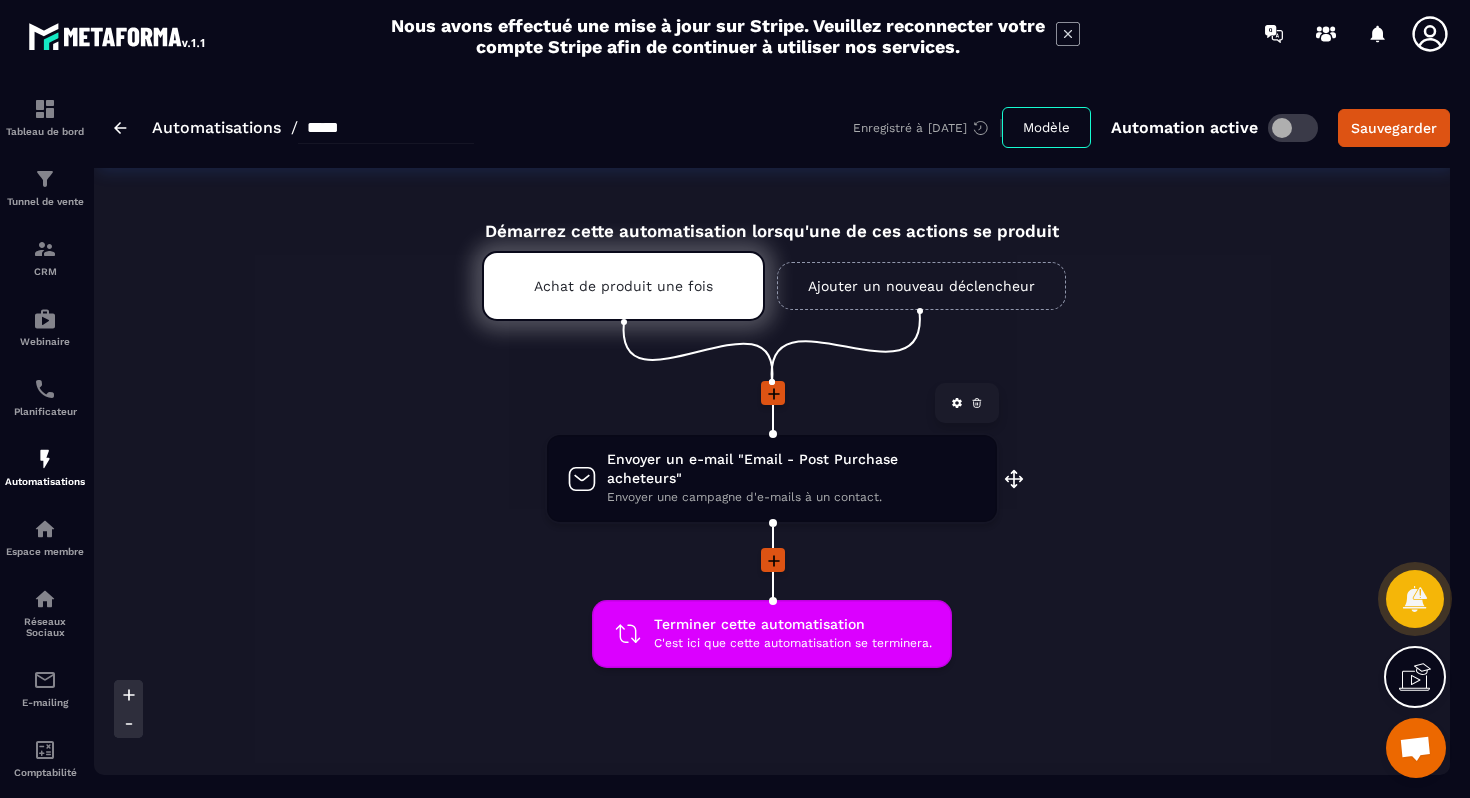 click on "Envoyer une campagne d'e-mails à un contact." at bounding box center (792, 497) 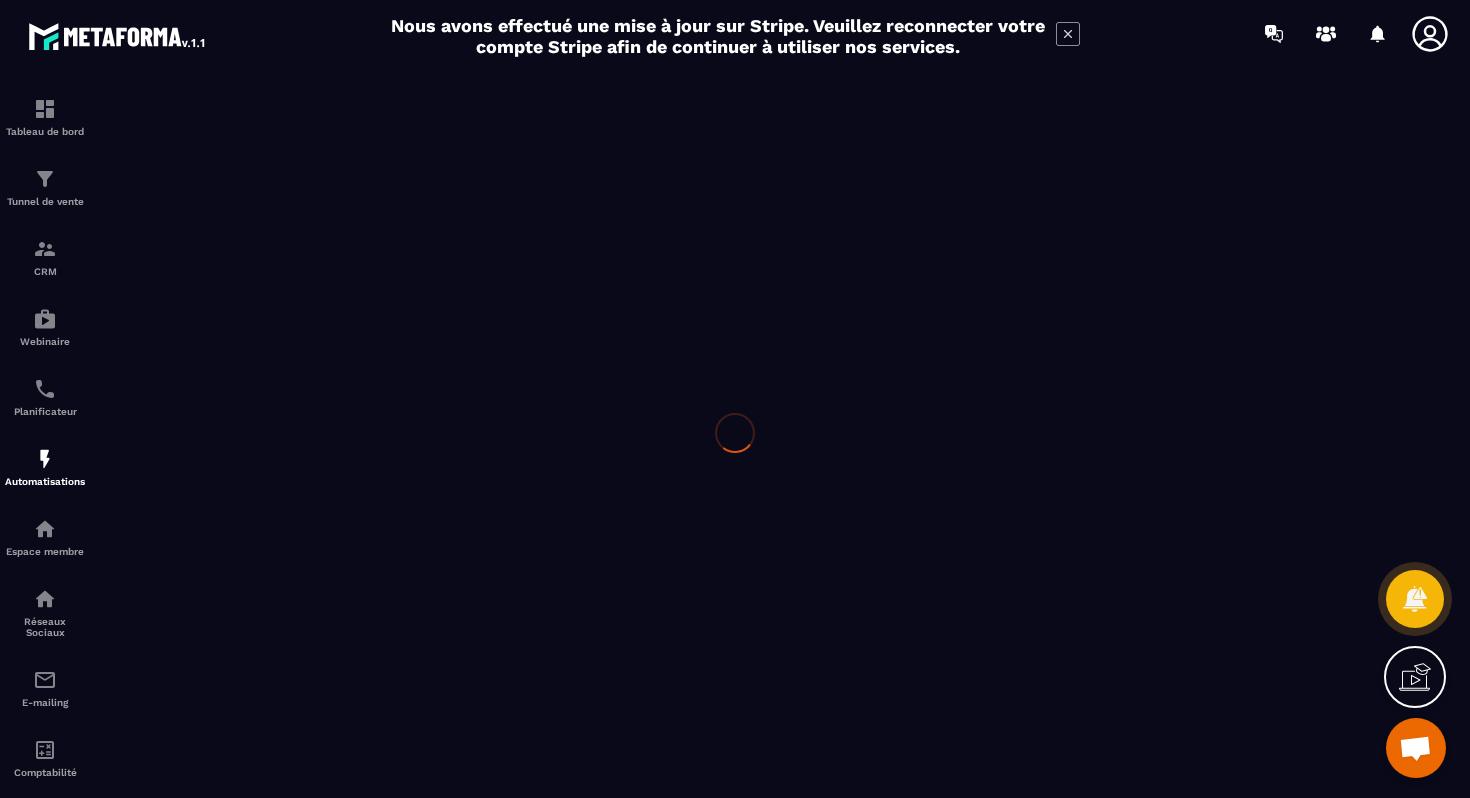 scroll, scrollTop: 0, scrollLeft: 0, axis: both 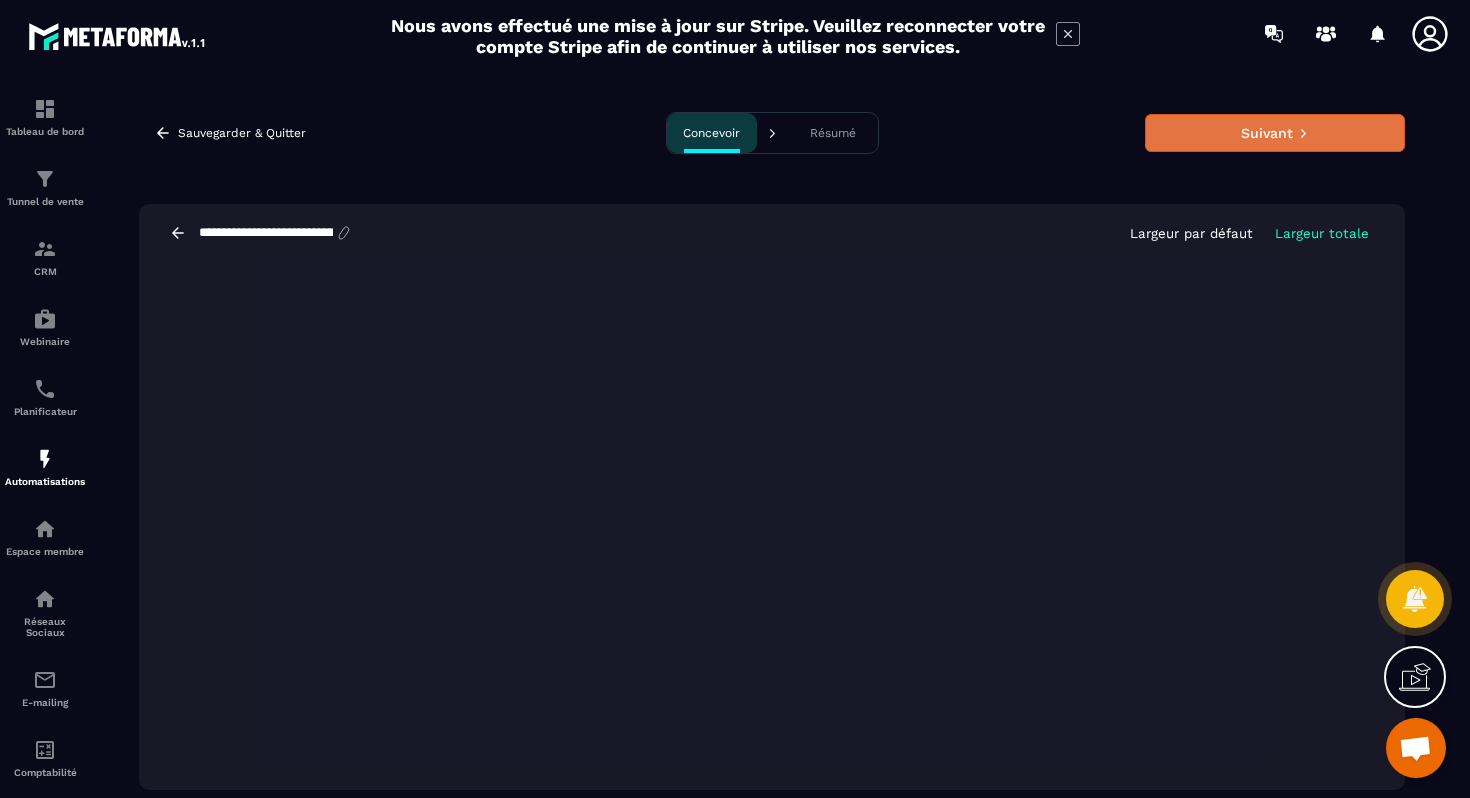 click on "Suivant" at bounding box center [1275, 133] 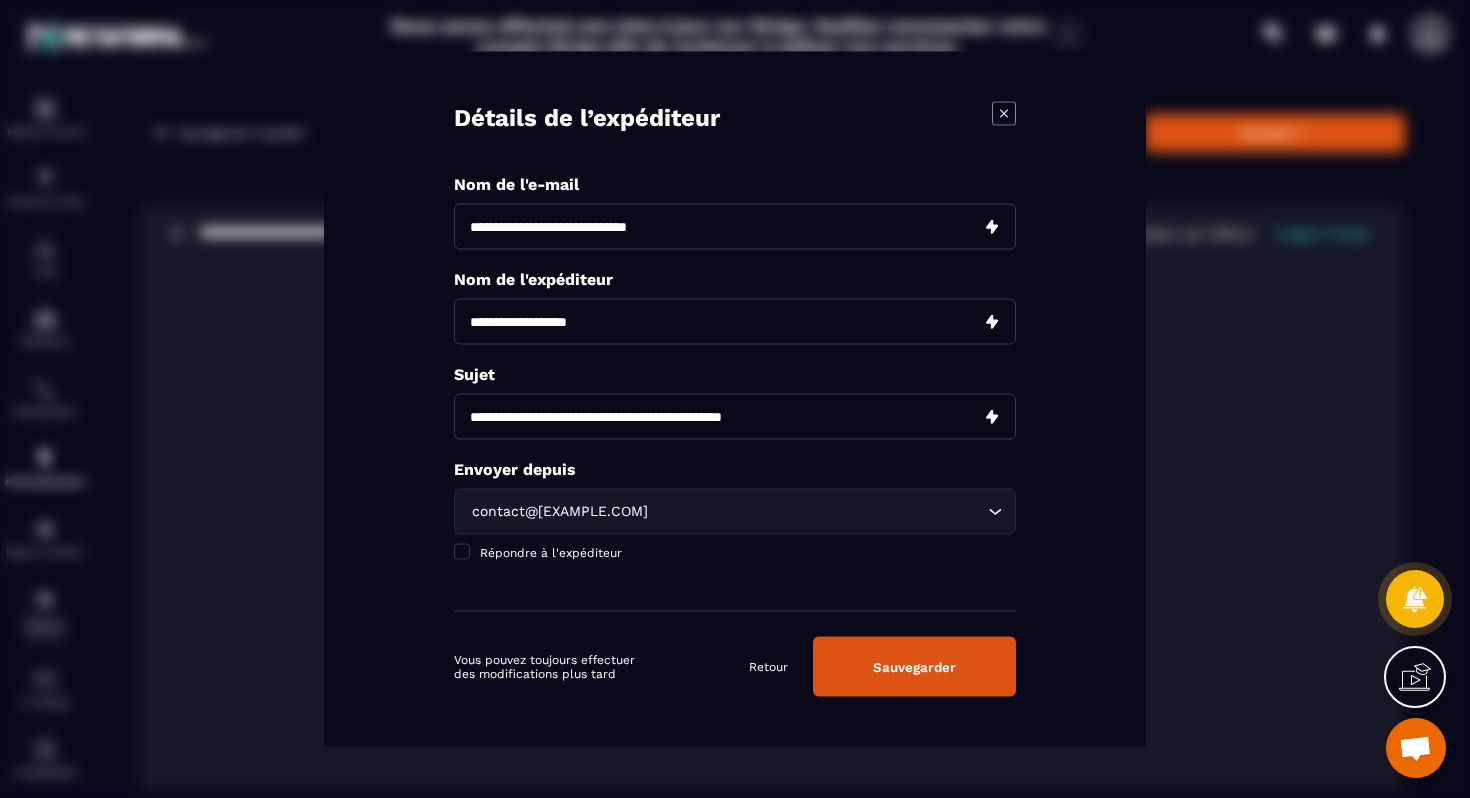 click on "Sauvegarder" at bounding box center (914, 667) 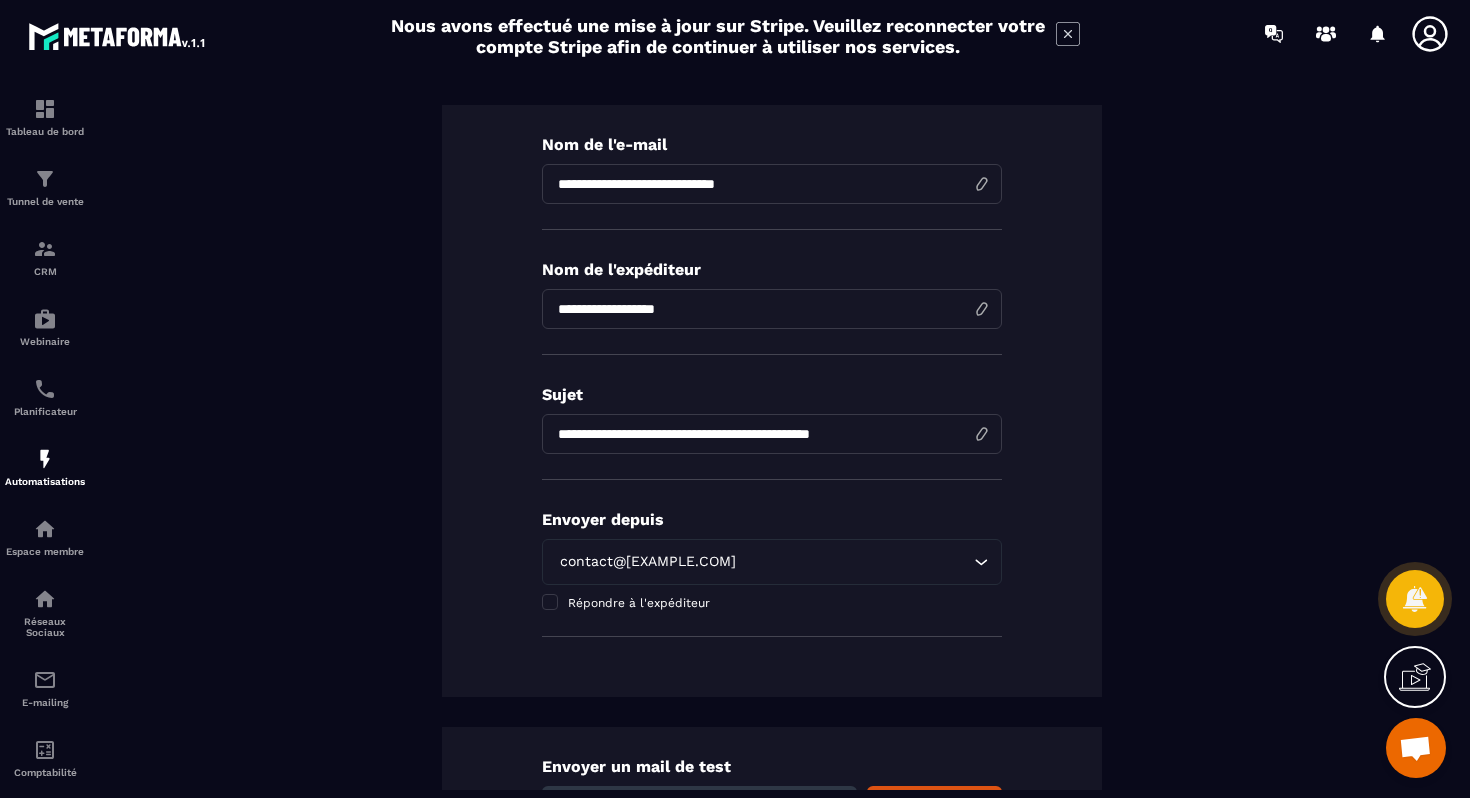 scroll, scrollTop: 379, scrollLeft: 0, axis: vertical 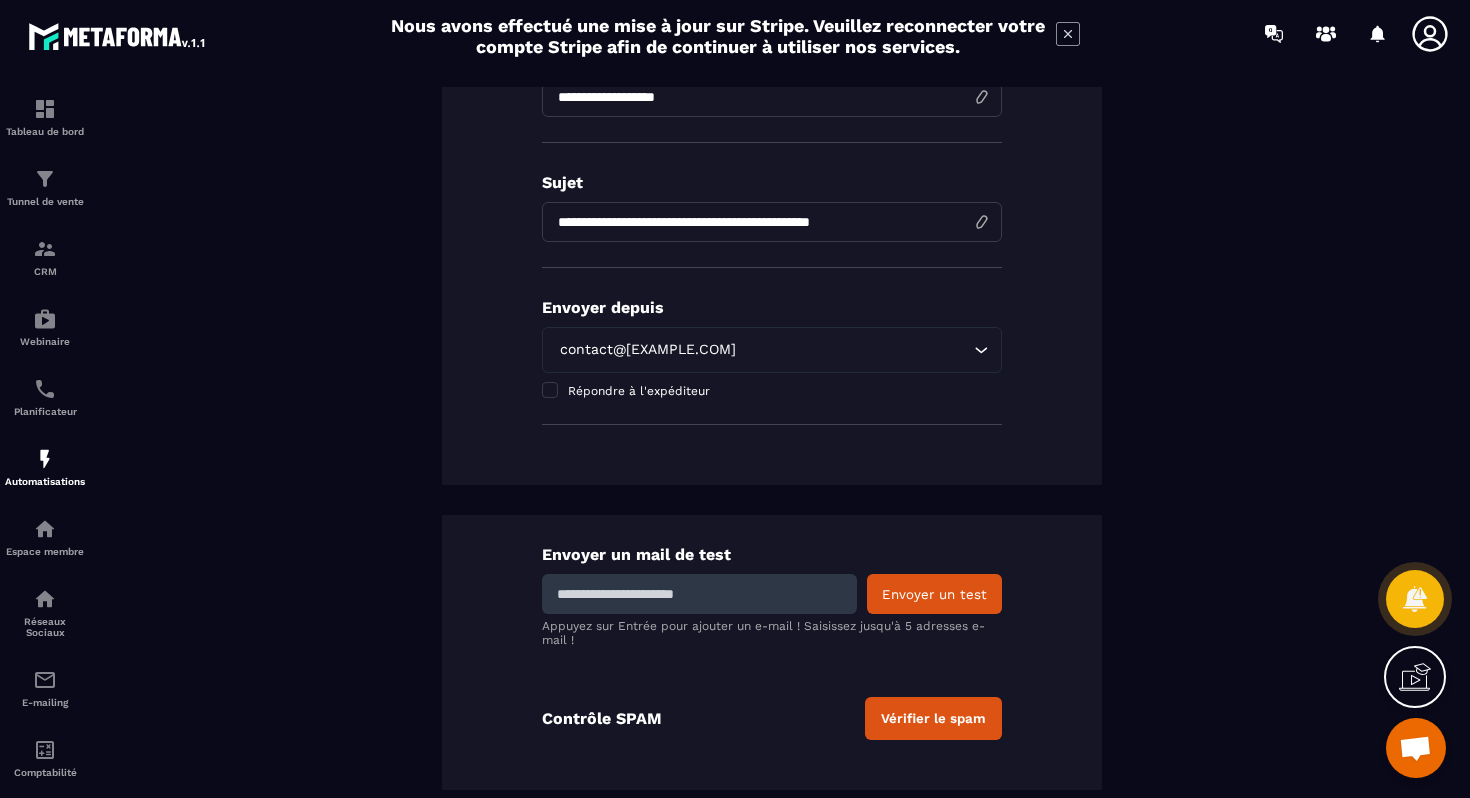 click at bounding box center [699, 594] 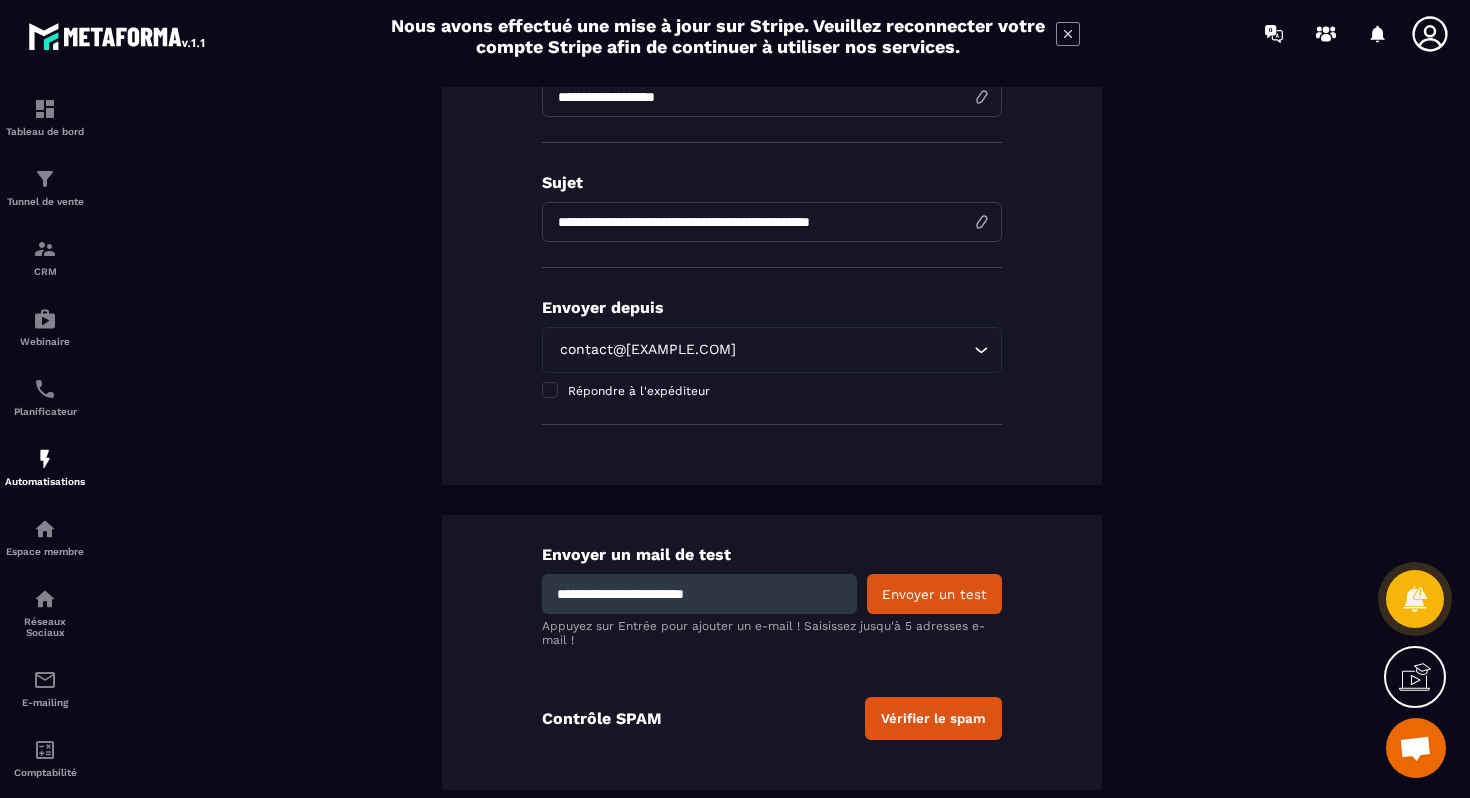 click on "Envoyer un test" at bounding box center (934, 594) 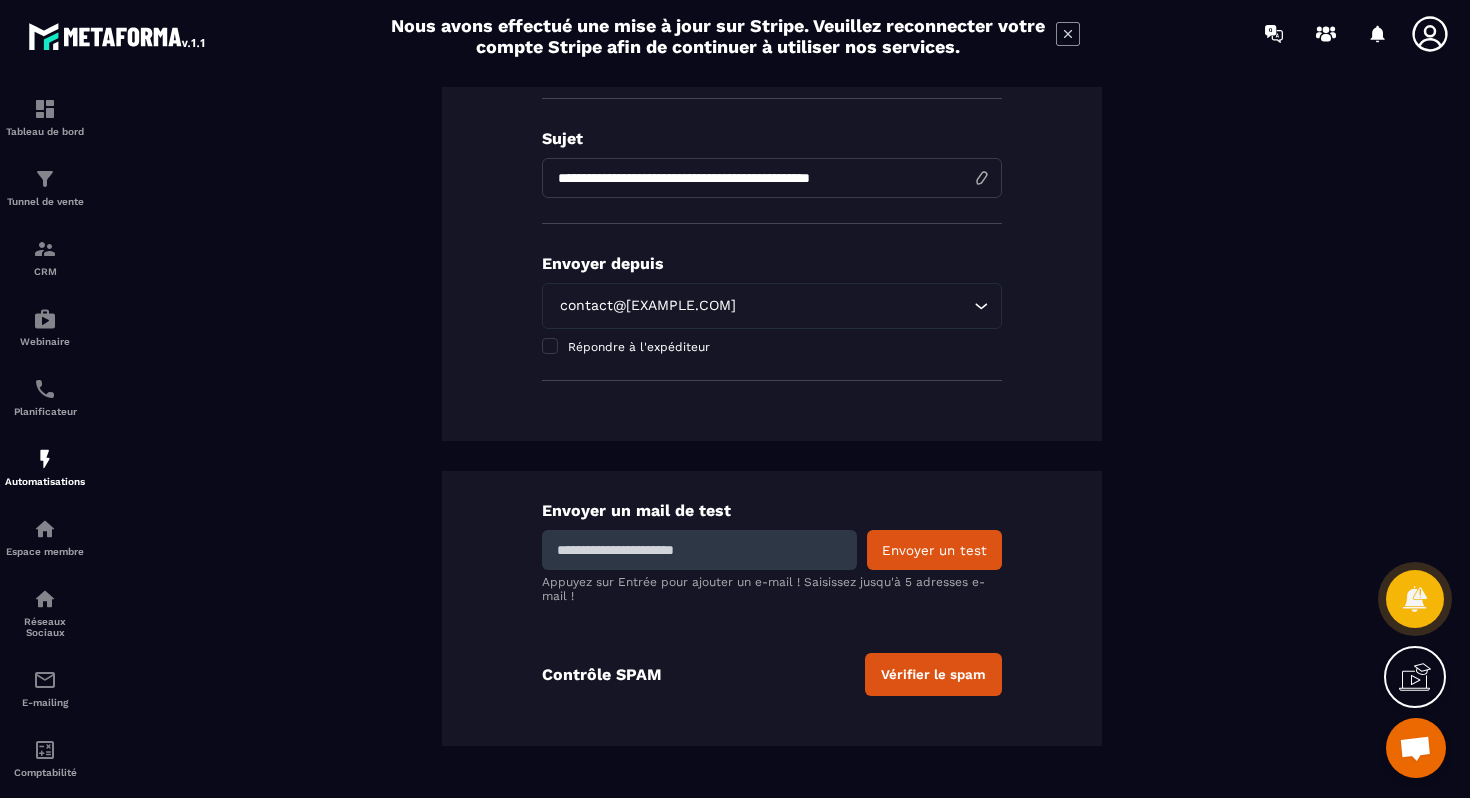 scroll, scrollTop: 45, scrollLeft: 0, axis: vertical 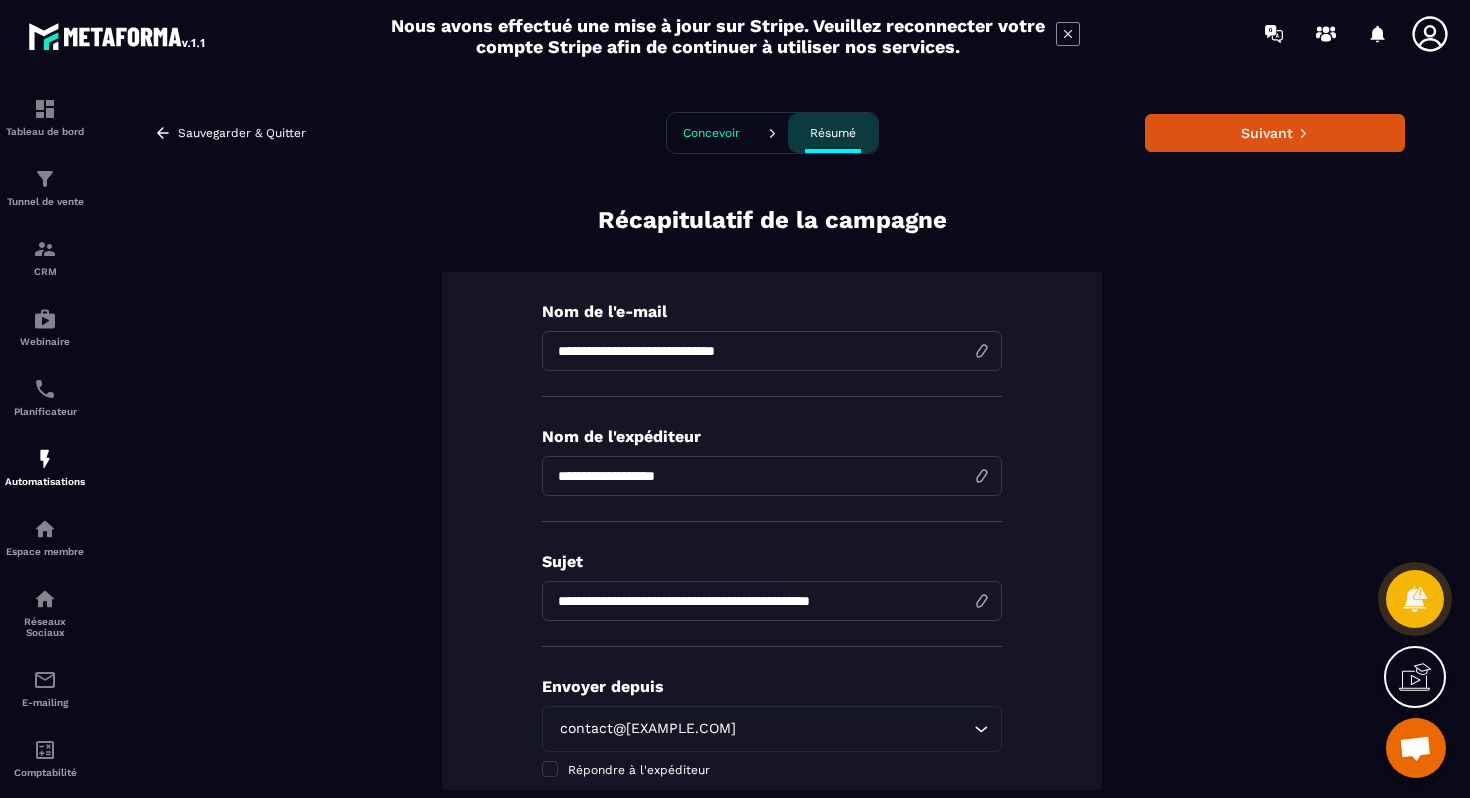 click 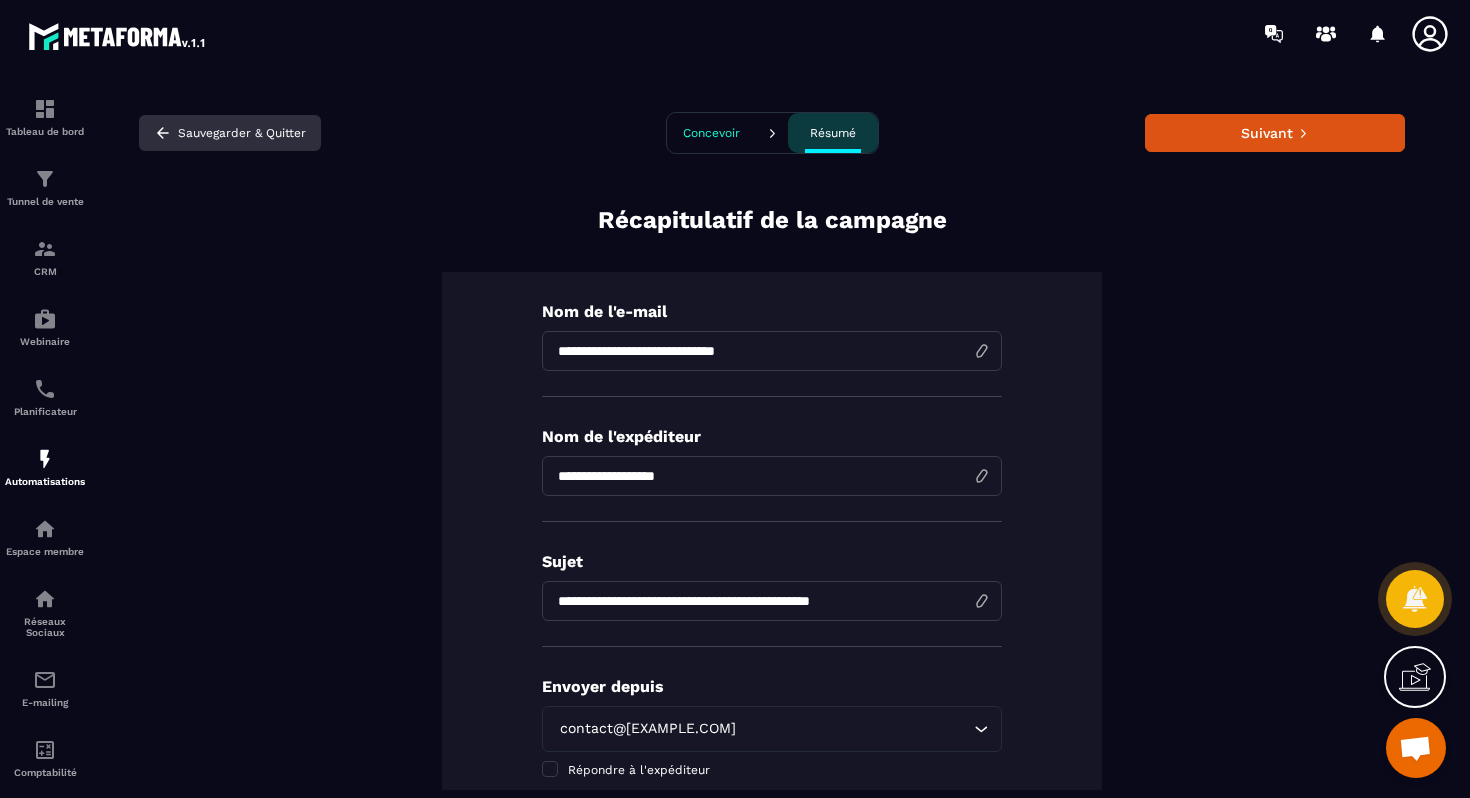 click on "Sauvegarder & Quitter" at bounding box center [230, 133] 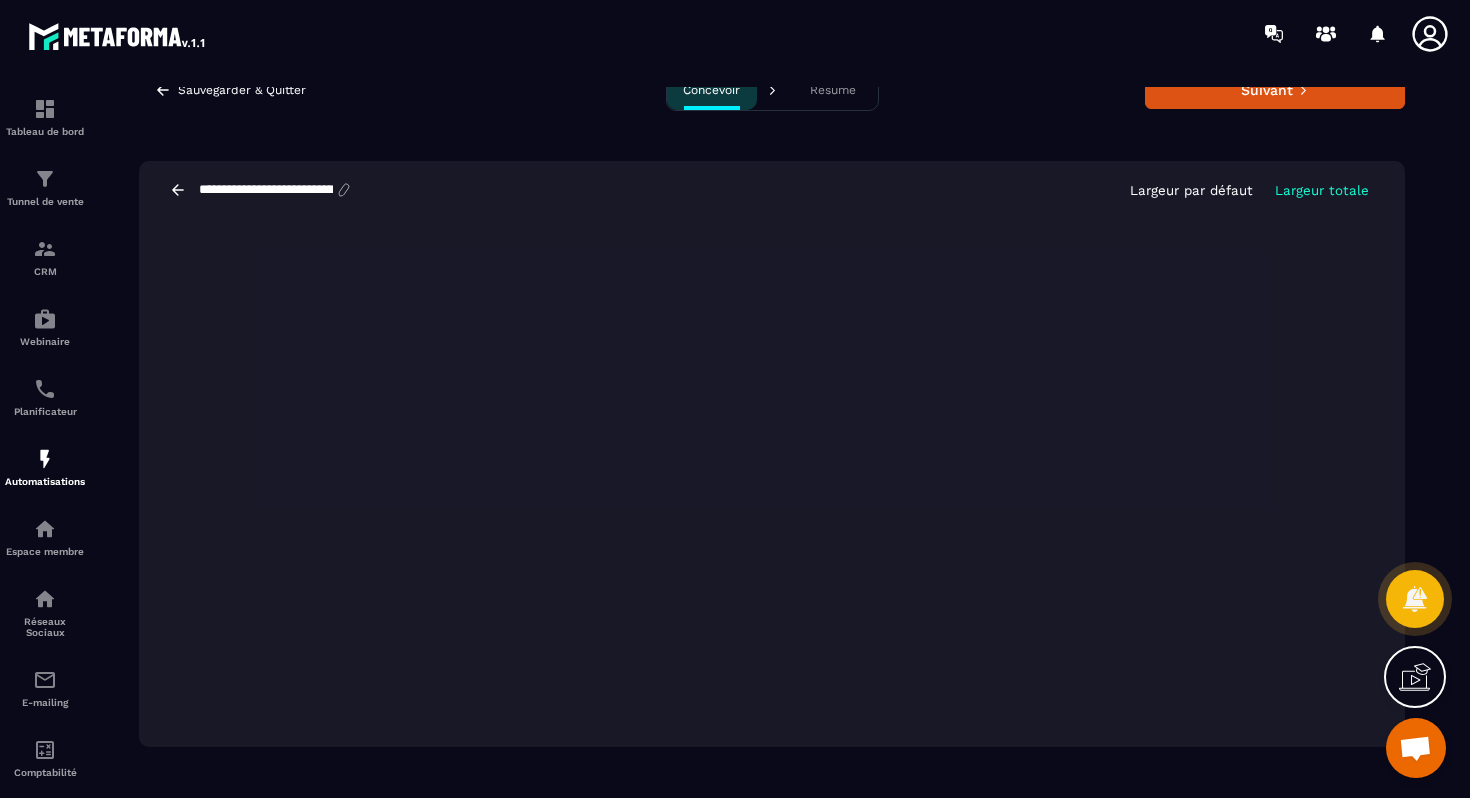 scroll, scrollTop: 45, scrollLeft: 0, axis: vertical 